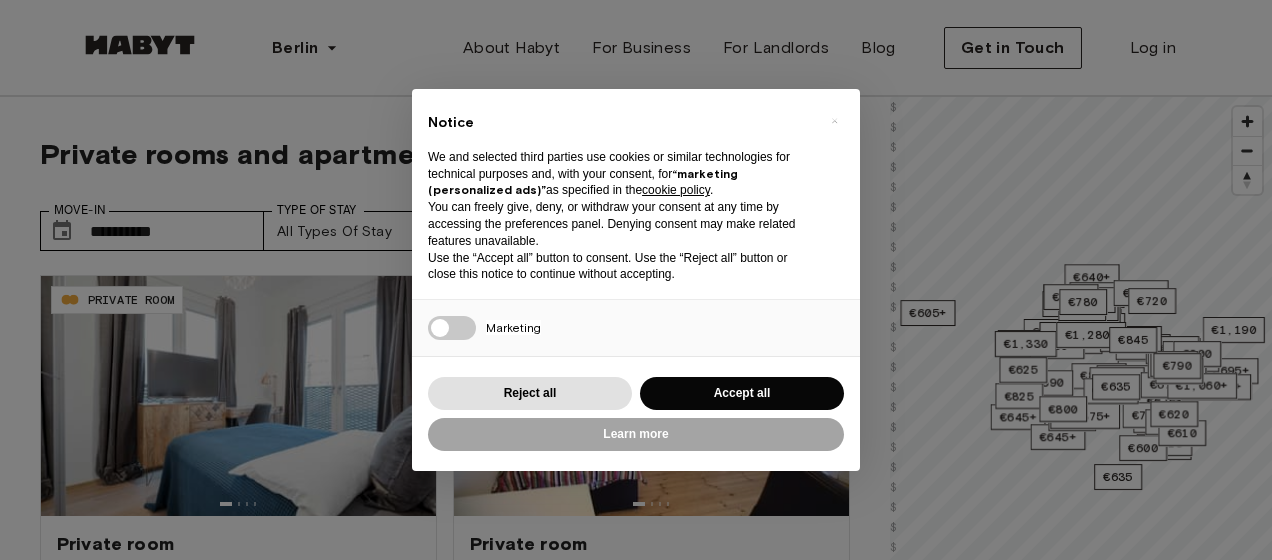 scroll, scrollTop: 0, scrollLeft: 0, axis: both 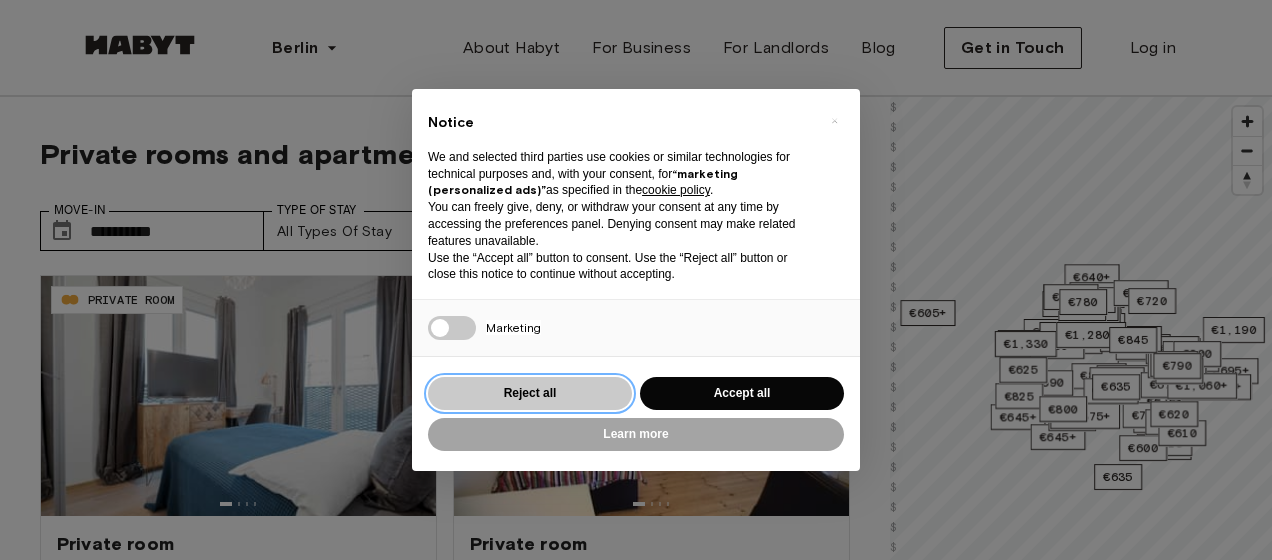 click on "Reject all" at bounding box center [530, 393] 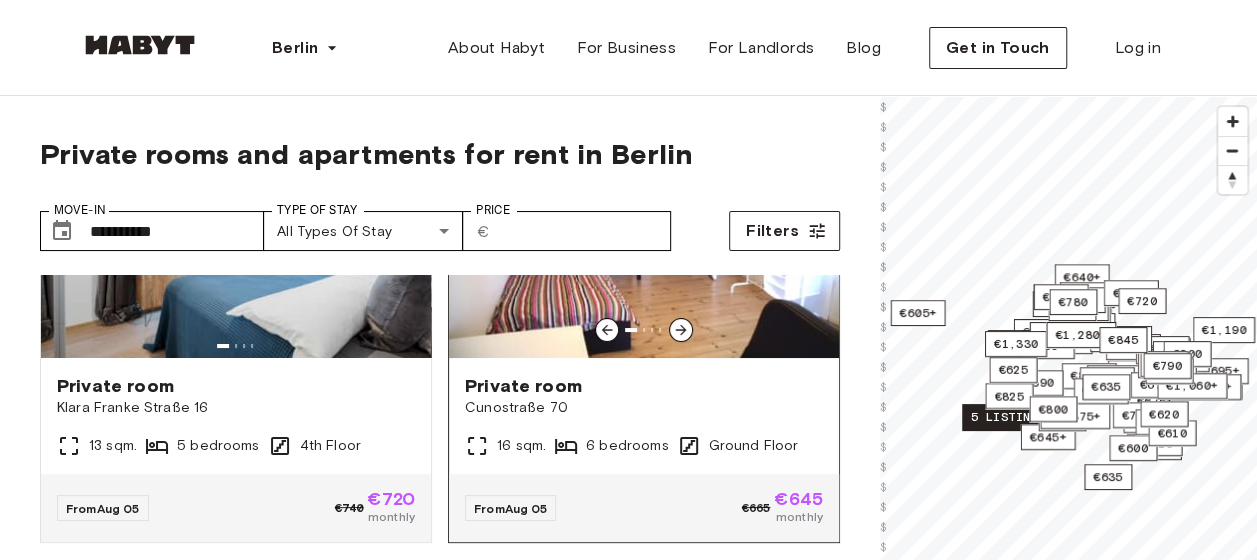 scroll, scrollTop: 200, scrollLeft: 0, axis: vertical 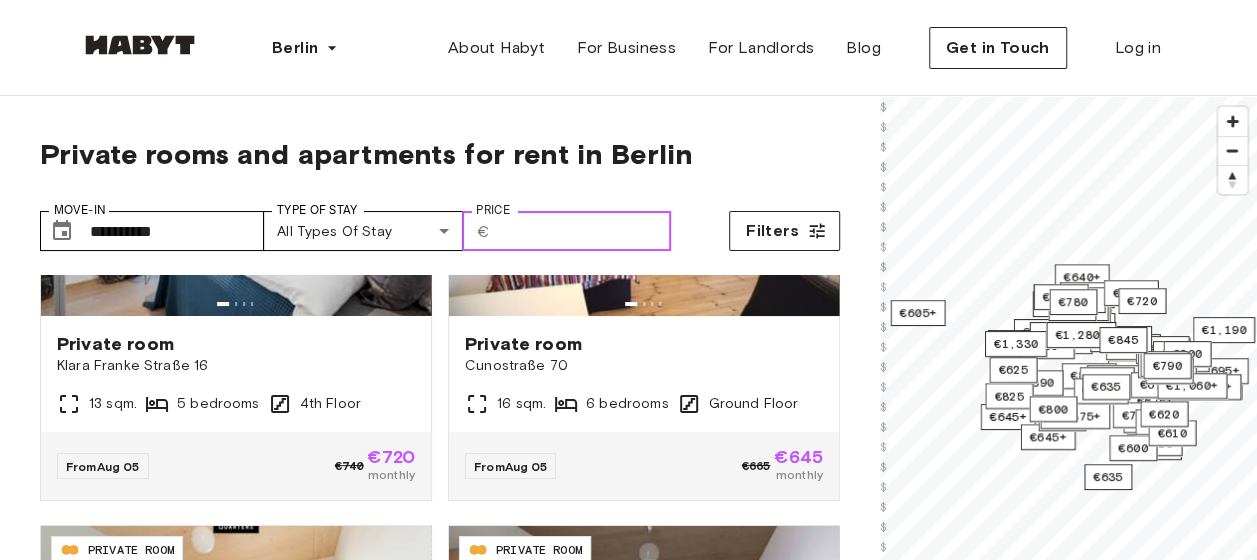 click on "Price" at bounding box center [584, 231] 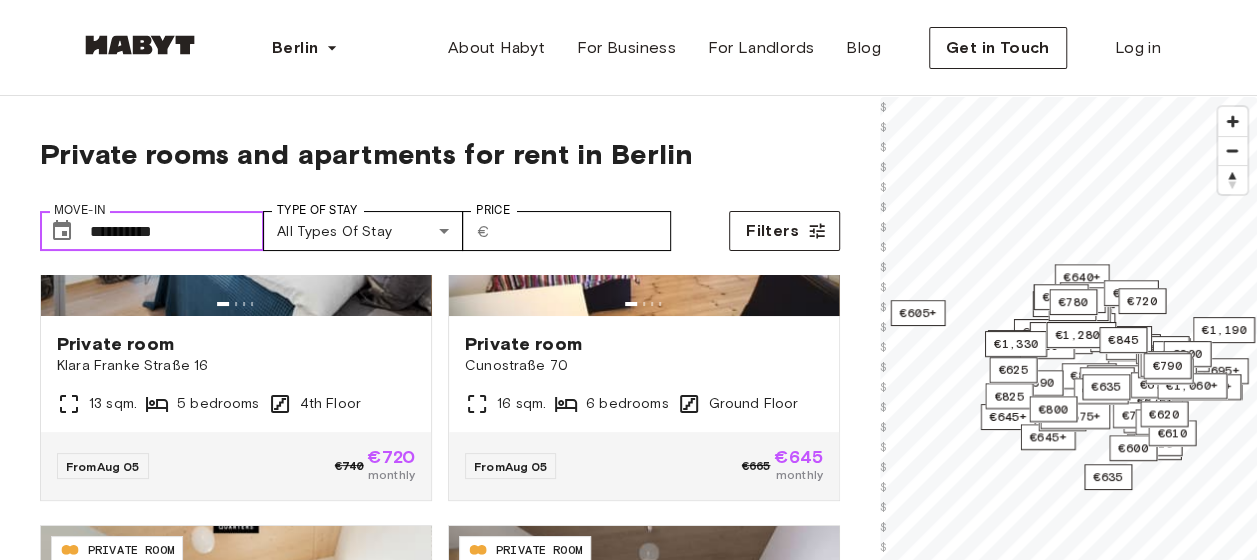 click on "**********" at bounding box center [177, 231] 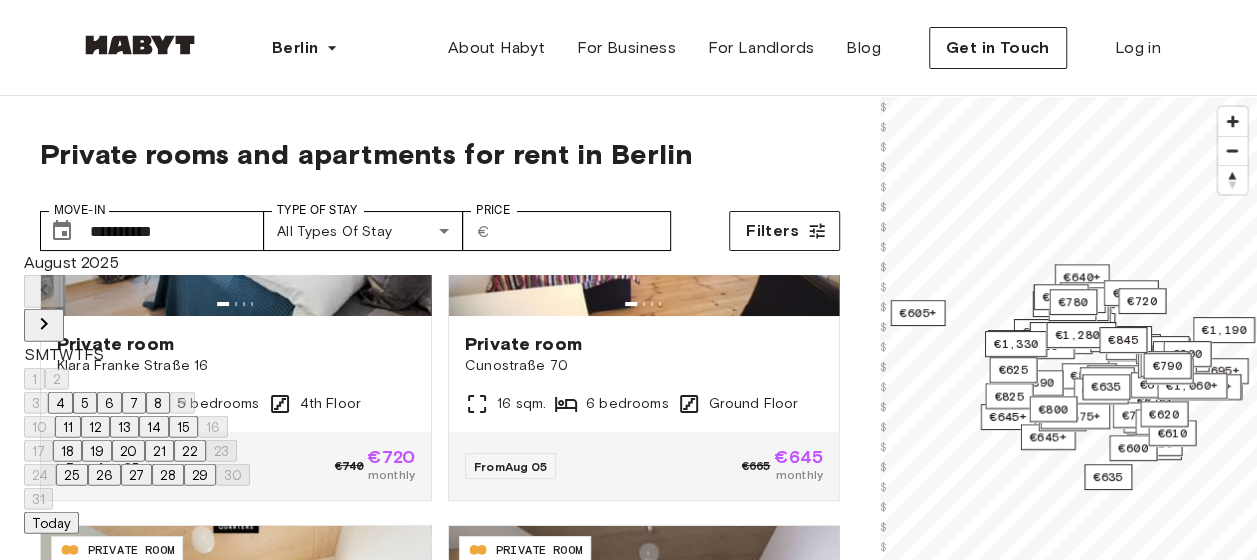 click 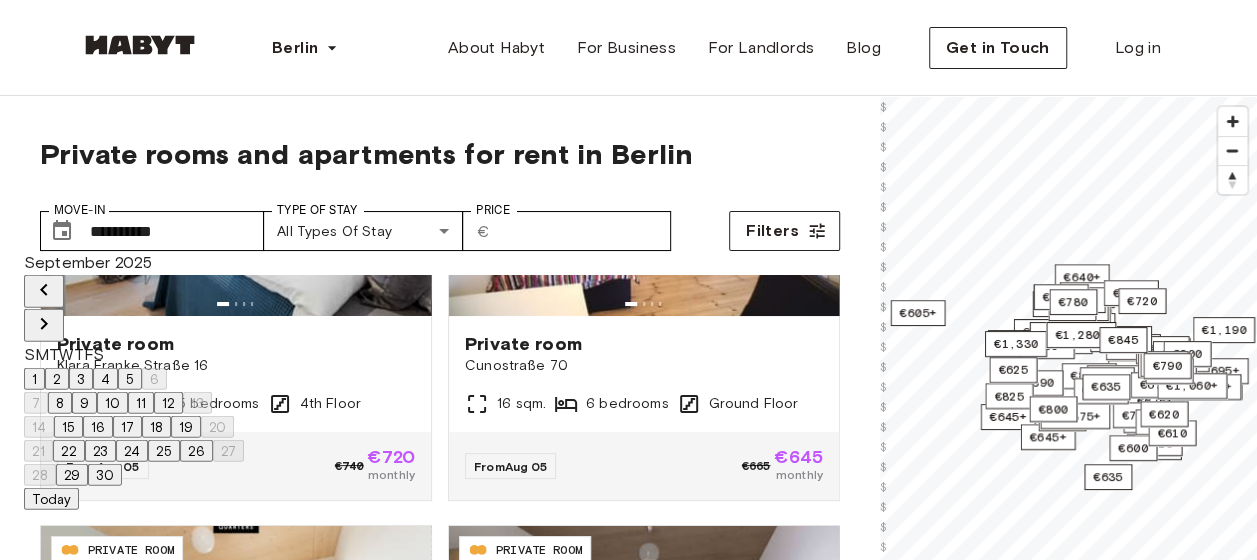 click on "2" at bounding box center [57, 379] 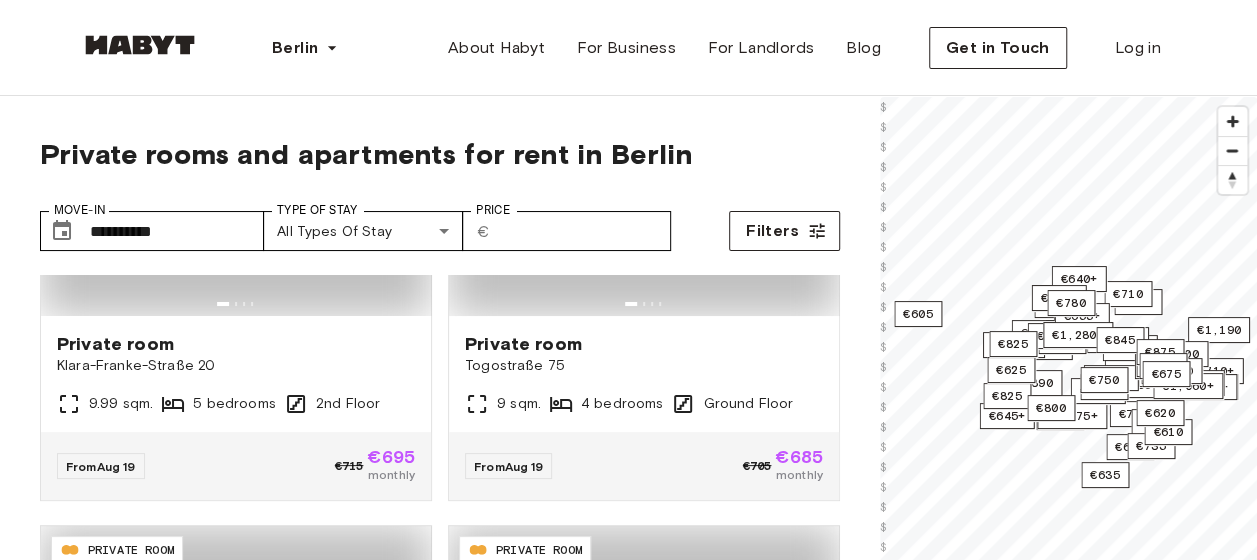 type on "**********" 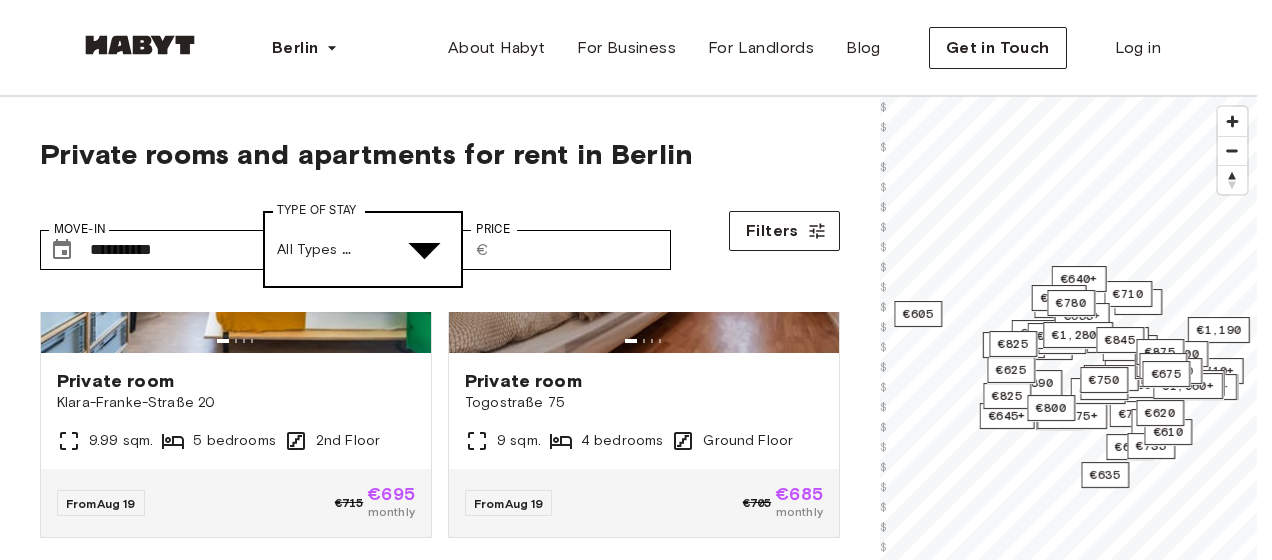 click on "**********" at bounding box center [636, 2607] 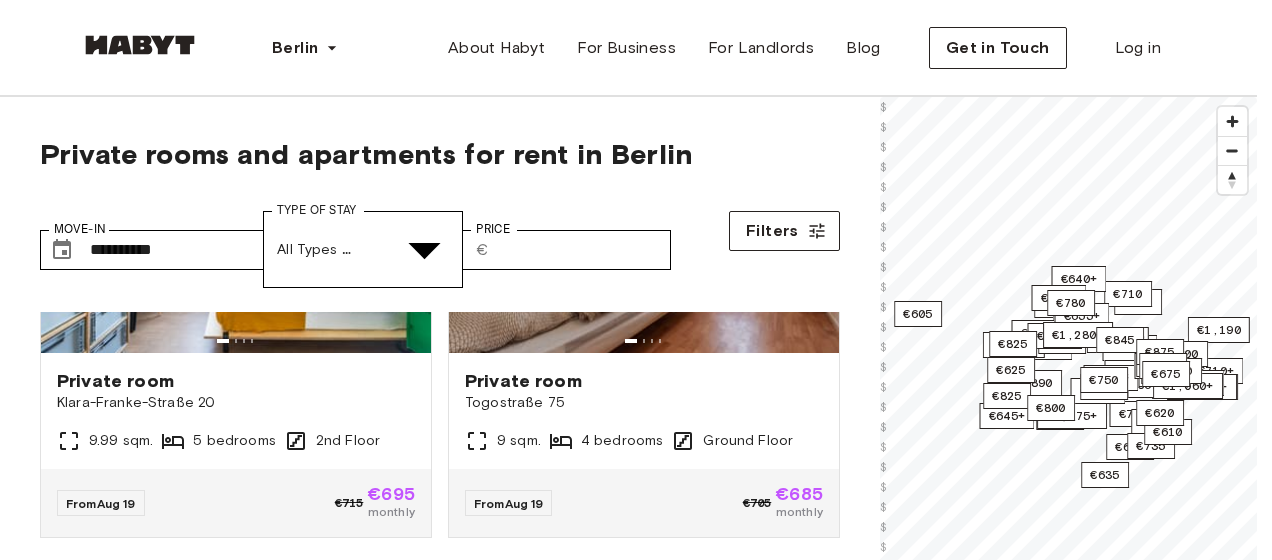 click at bounding box center (52, 4895) 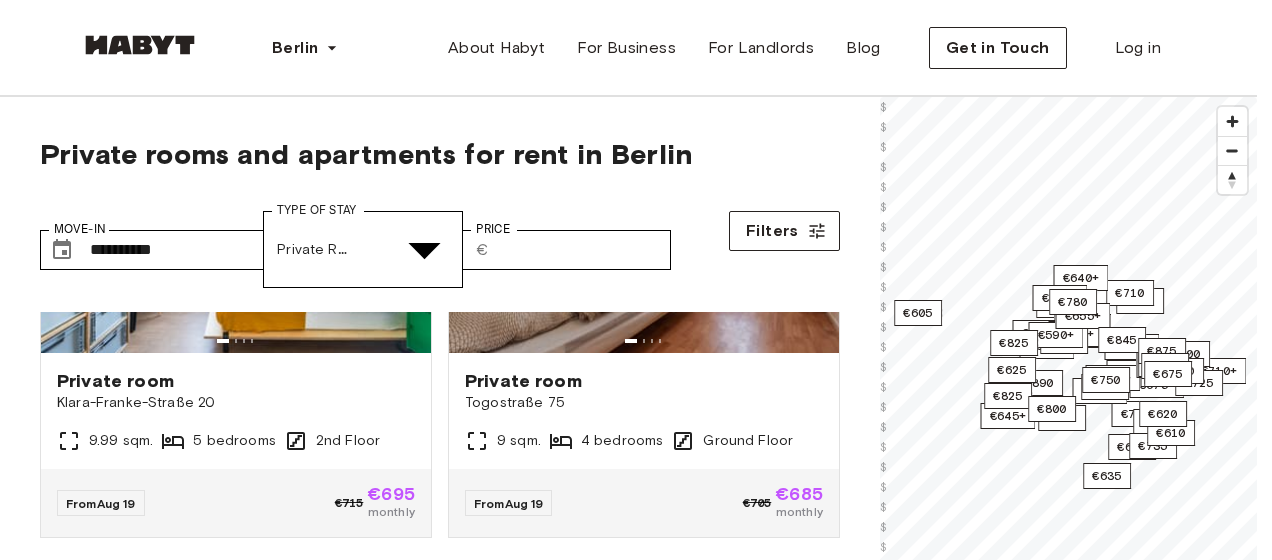 click at bounding box center [628, 4843] 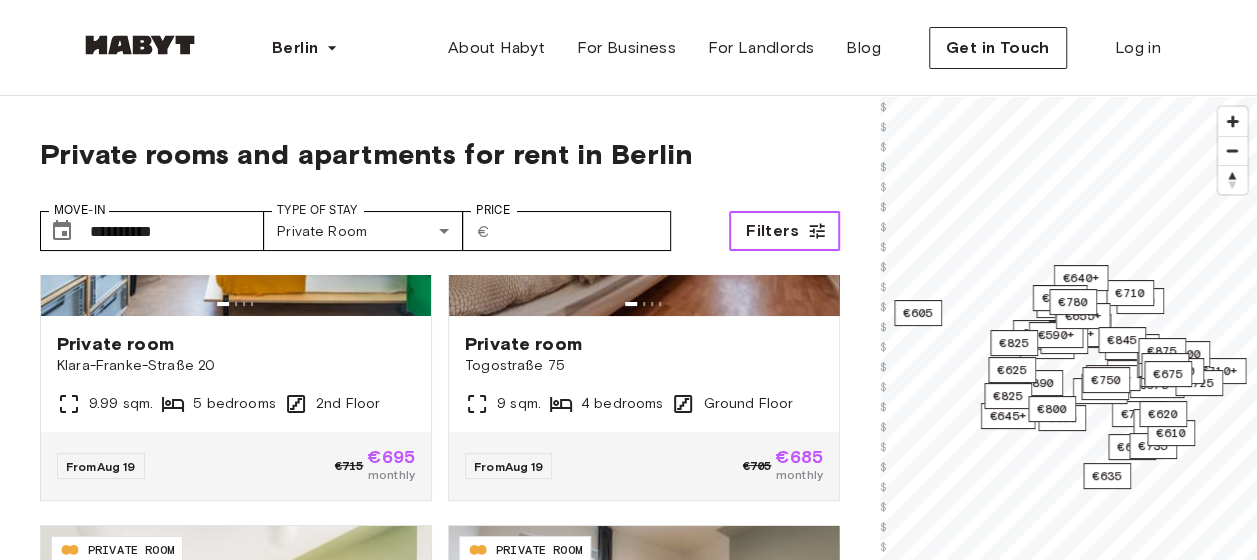 click 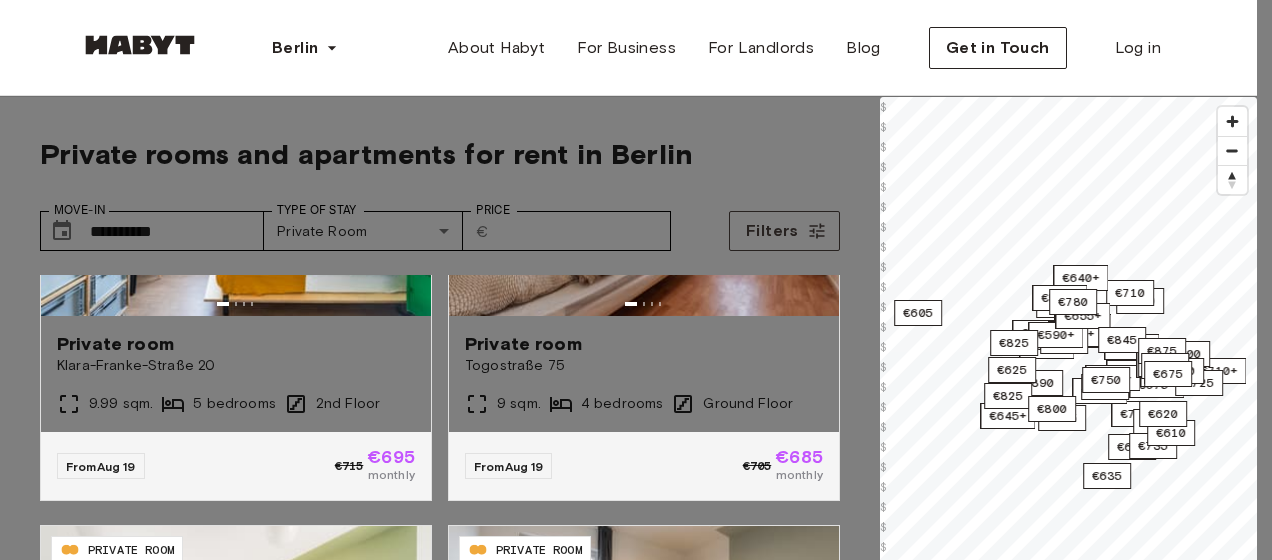 type on "***" 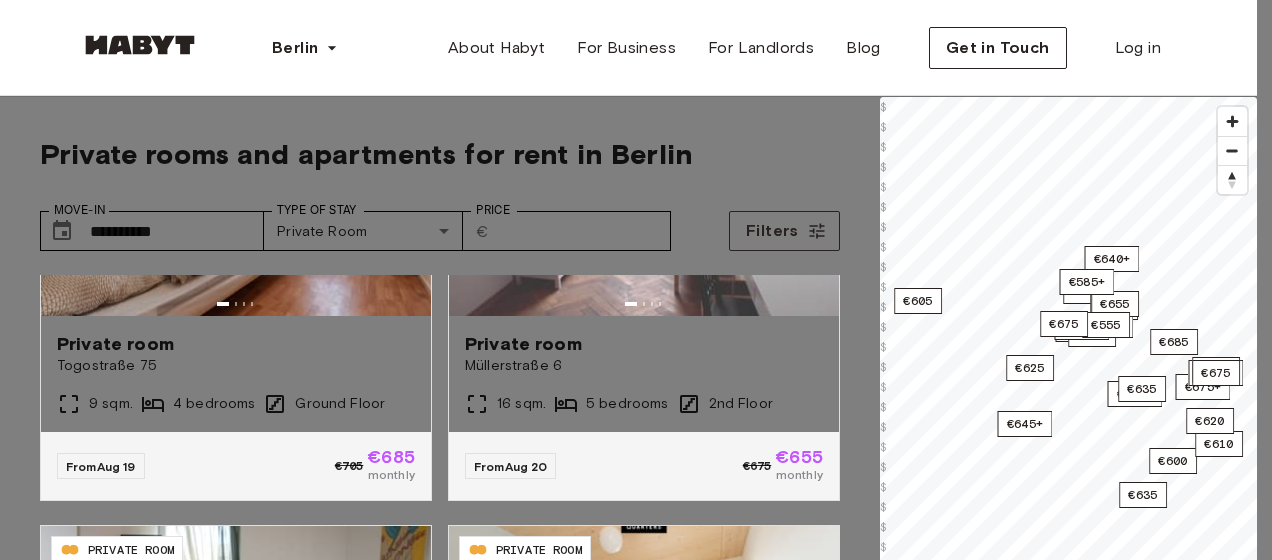 type on "**" 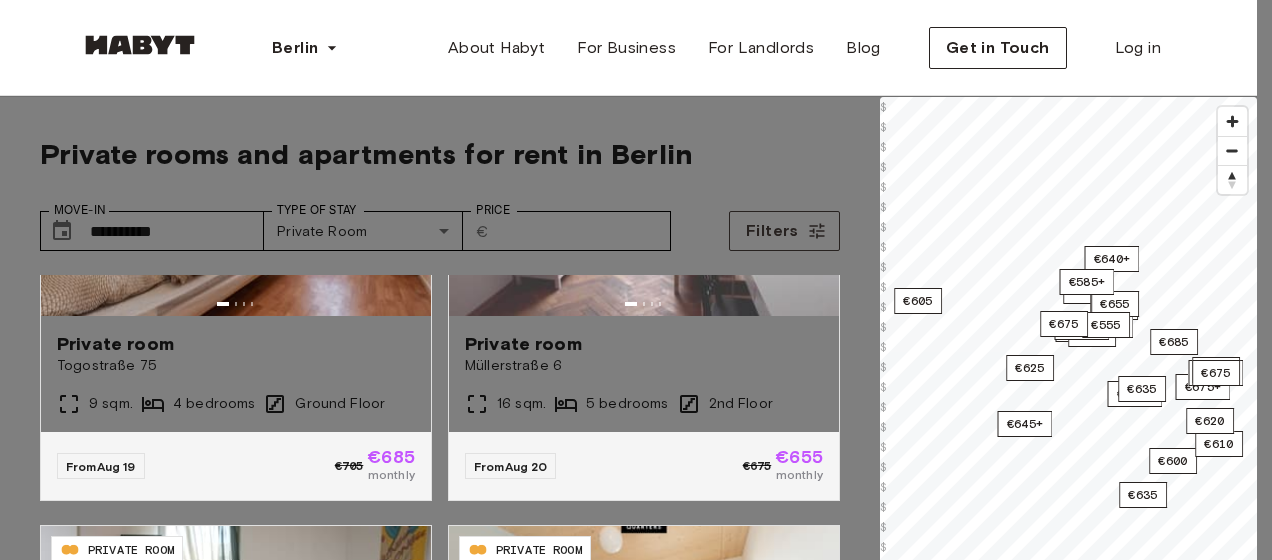 click at bounding box center (636, 280) 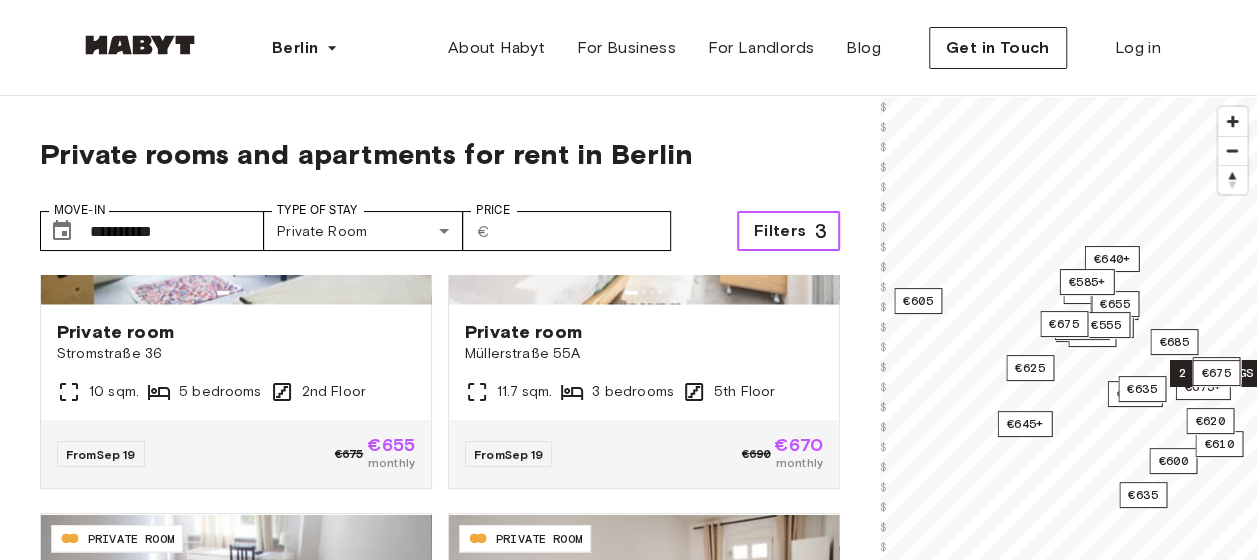 scroll, scrollTop: 1900, scrollLeft: 0, axis: vertical 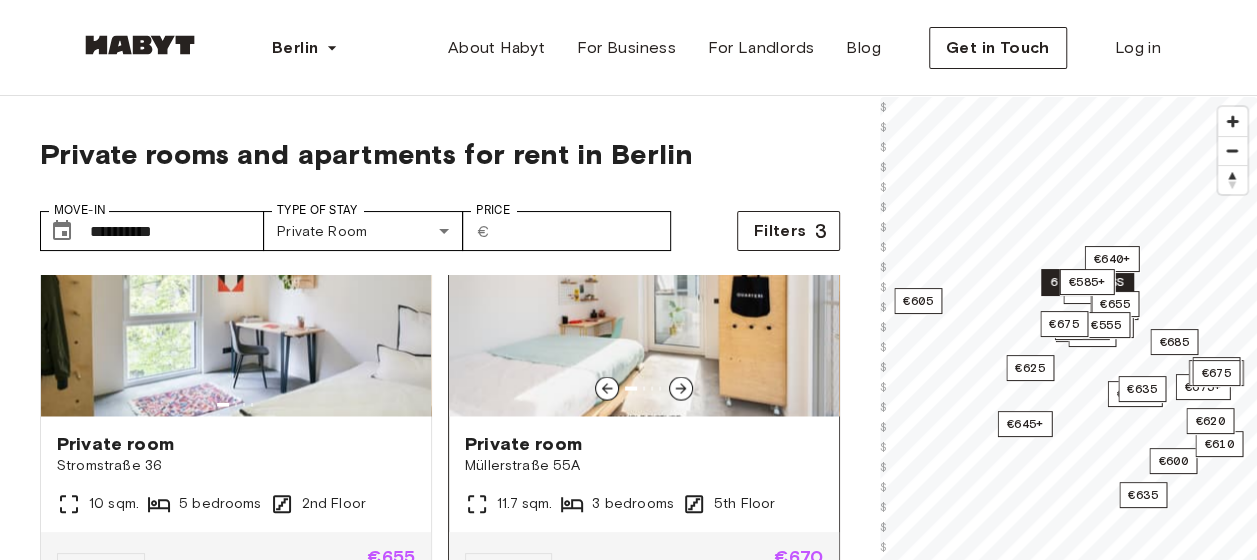 click at bounding box center (681, 388) 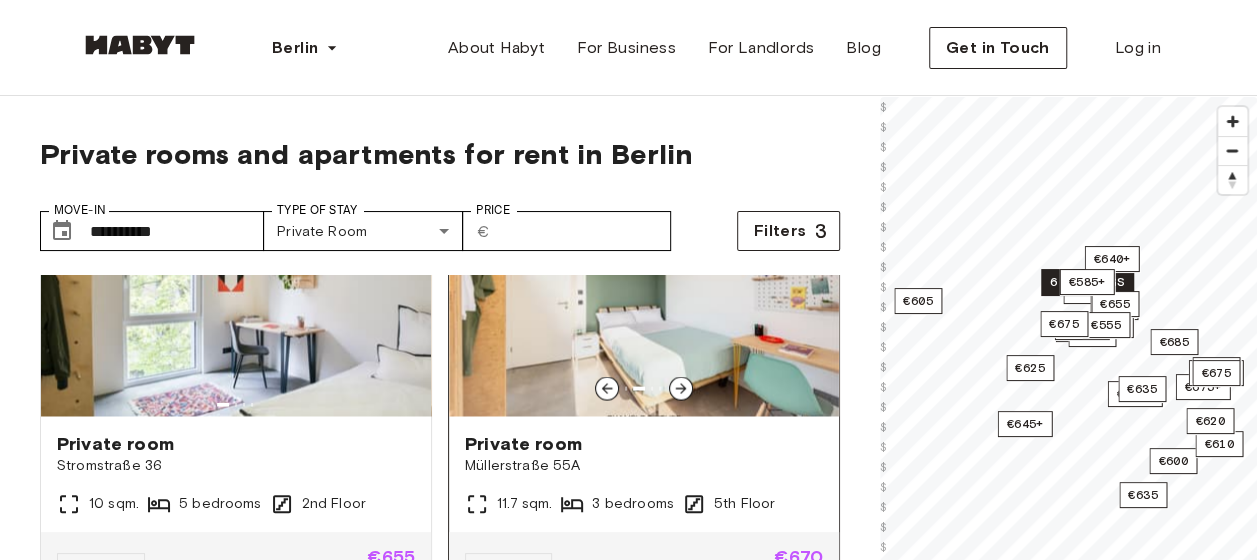click at bounding box center [681, 388] 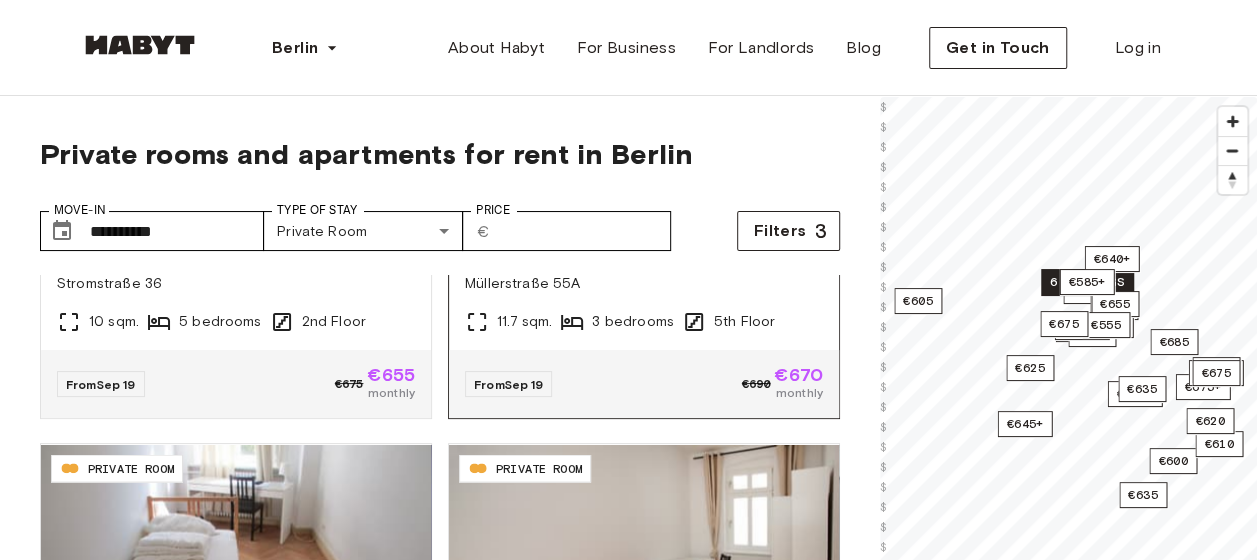 scroll, scrollTop: 2100, scrollLeft: 0, axis: vertical 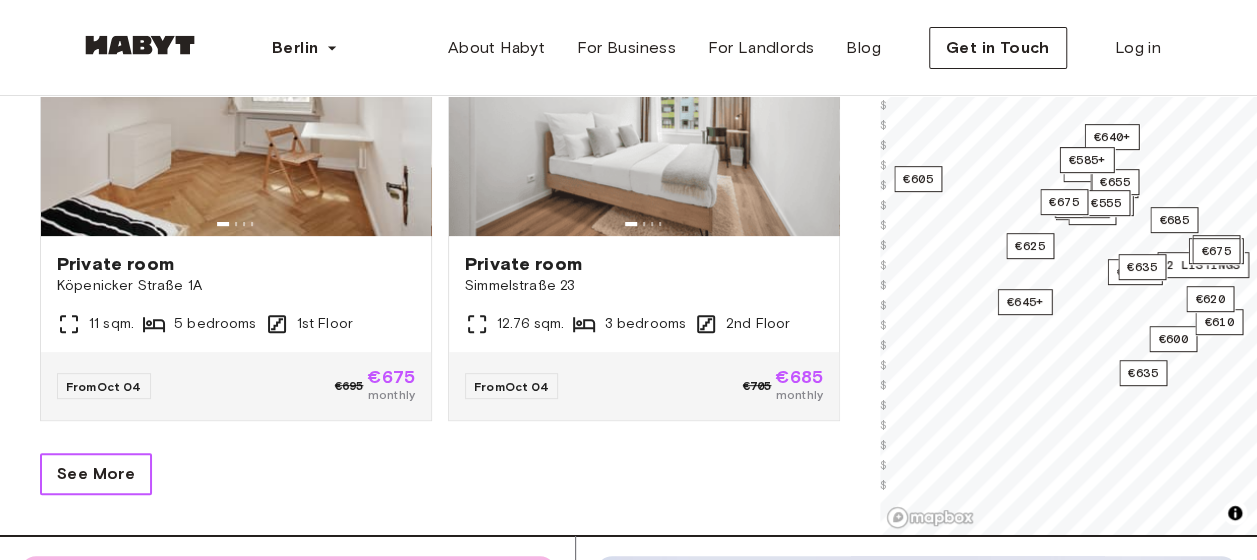click on "See More" at bounding box center (96, 474) 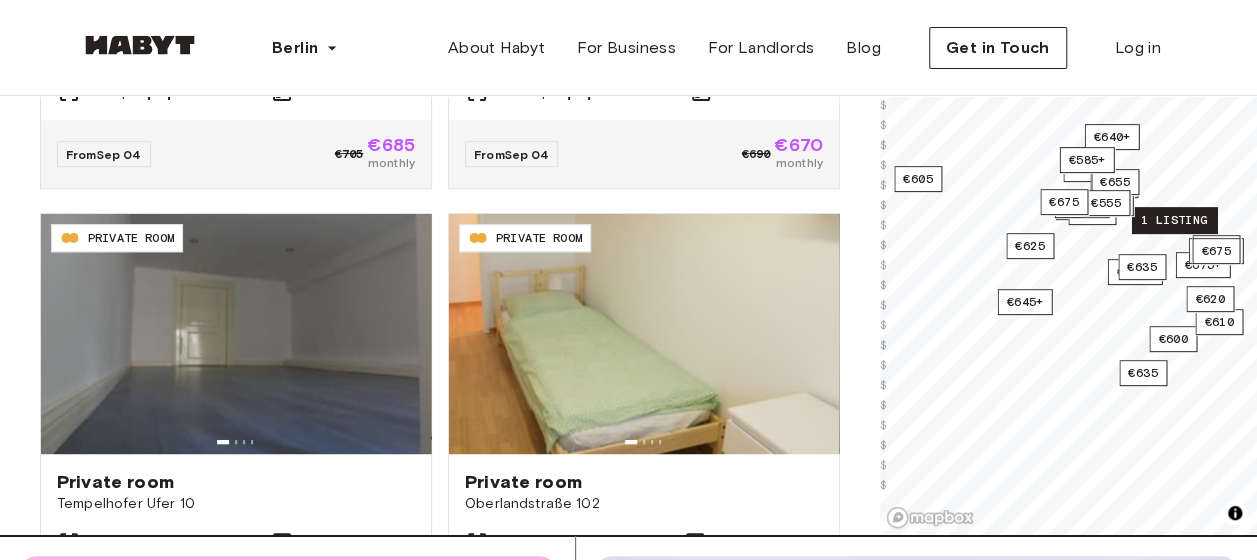 scroll, scrollTop: 700, scrollLeft: 0, axis: vertical 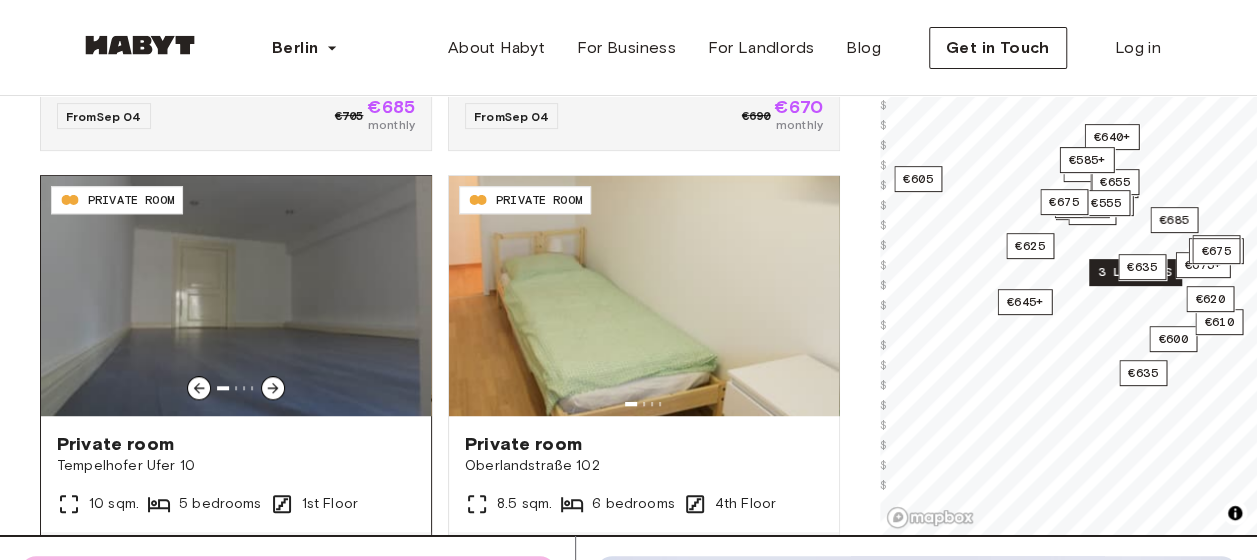 click at bounding box center [273, 388] 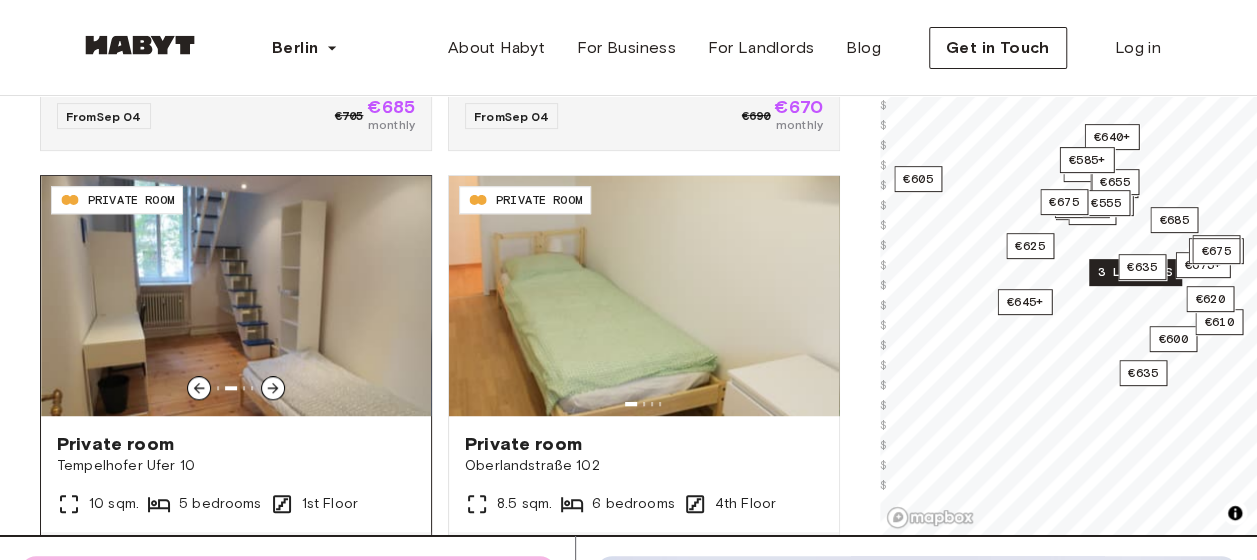 click 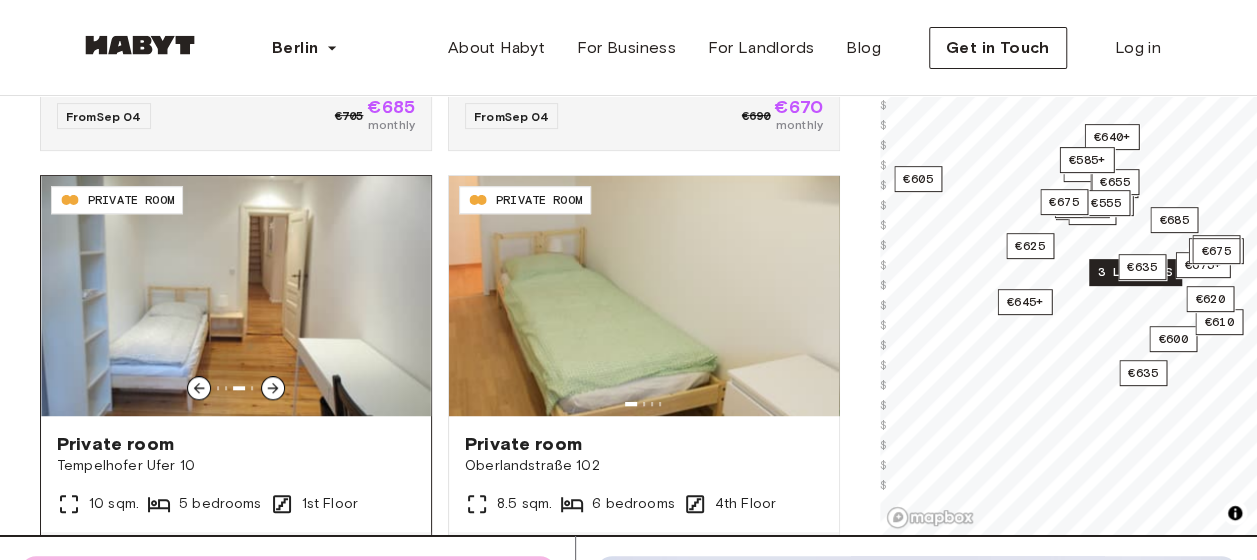 click 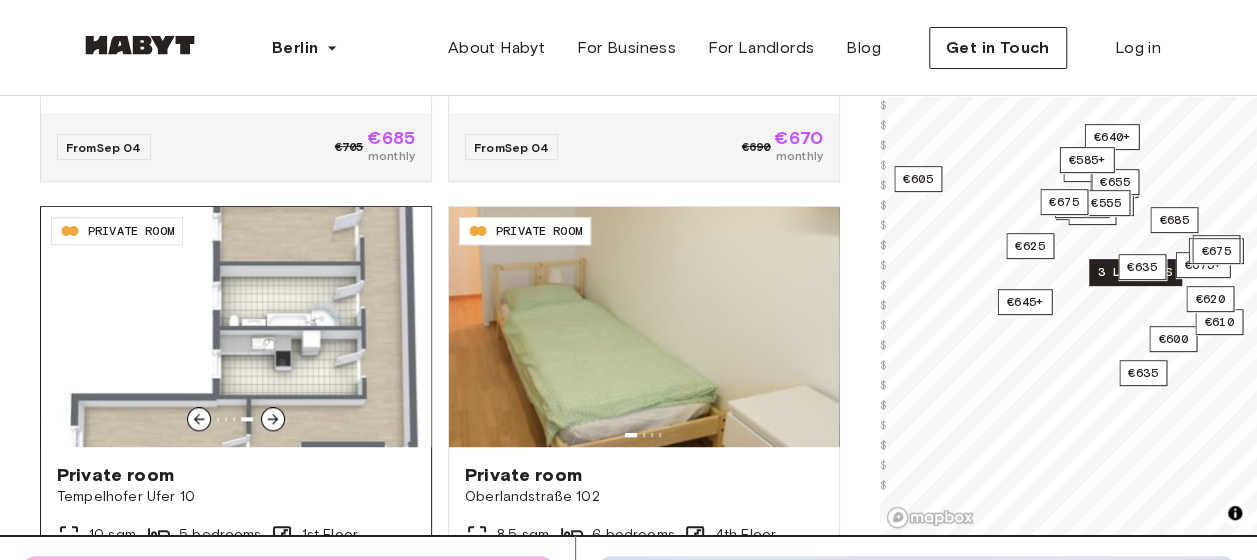 scroll, scrollTop: 700, scrollLeft: 0, axis: vertical 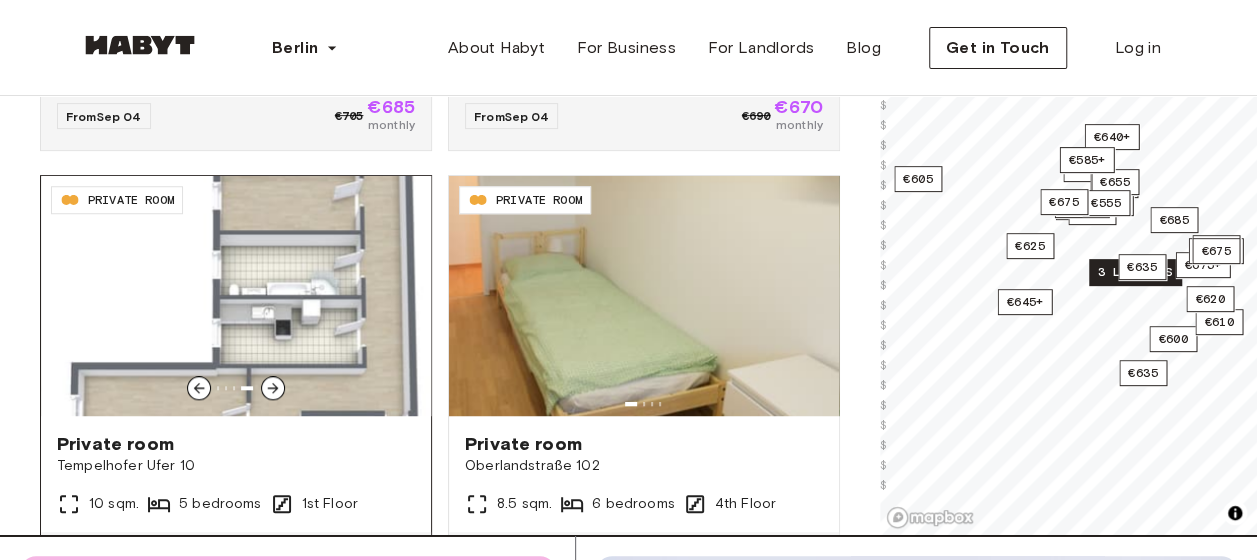 click at bounding box center [236, 296] 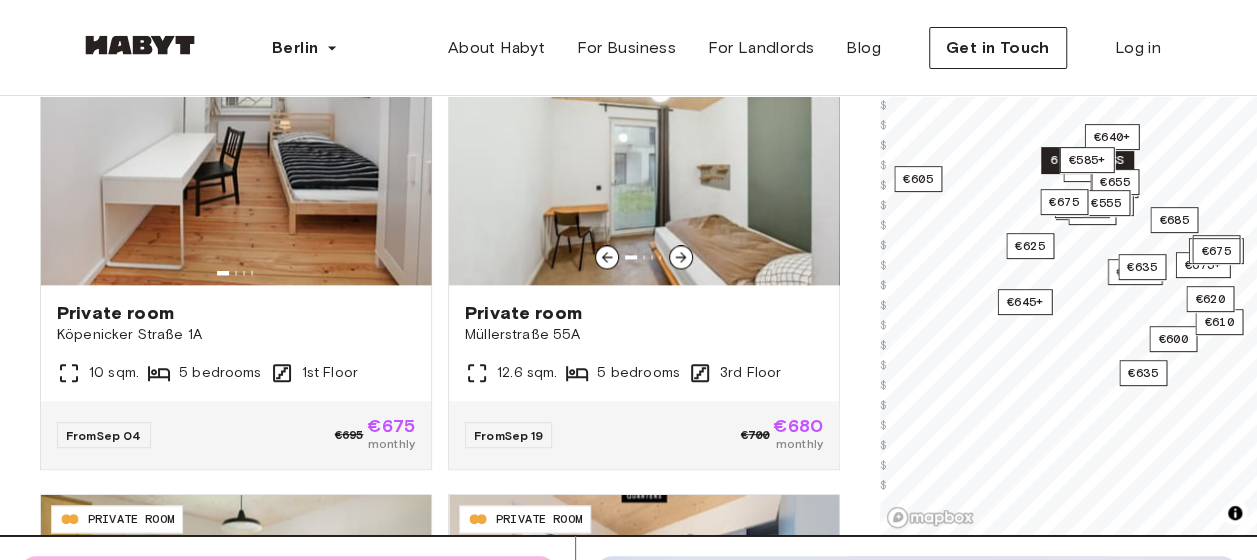 scroll, scrollTop: 1300, scrollLeft: 0, axis: vertical 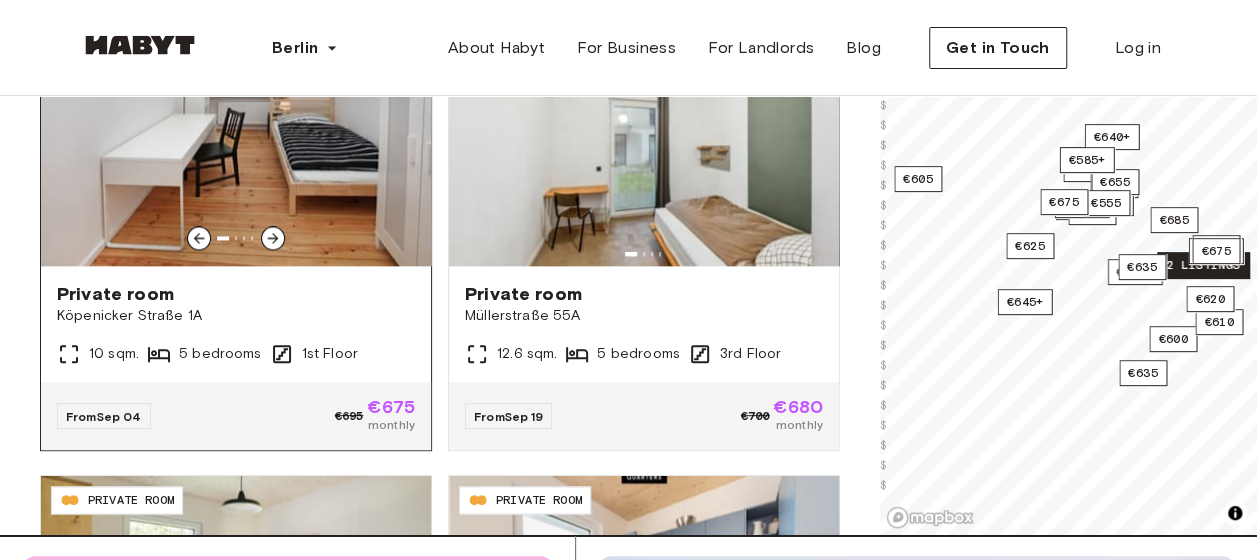 click at bounding box center [236, 146] 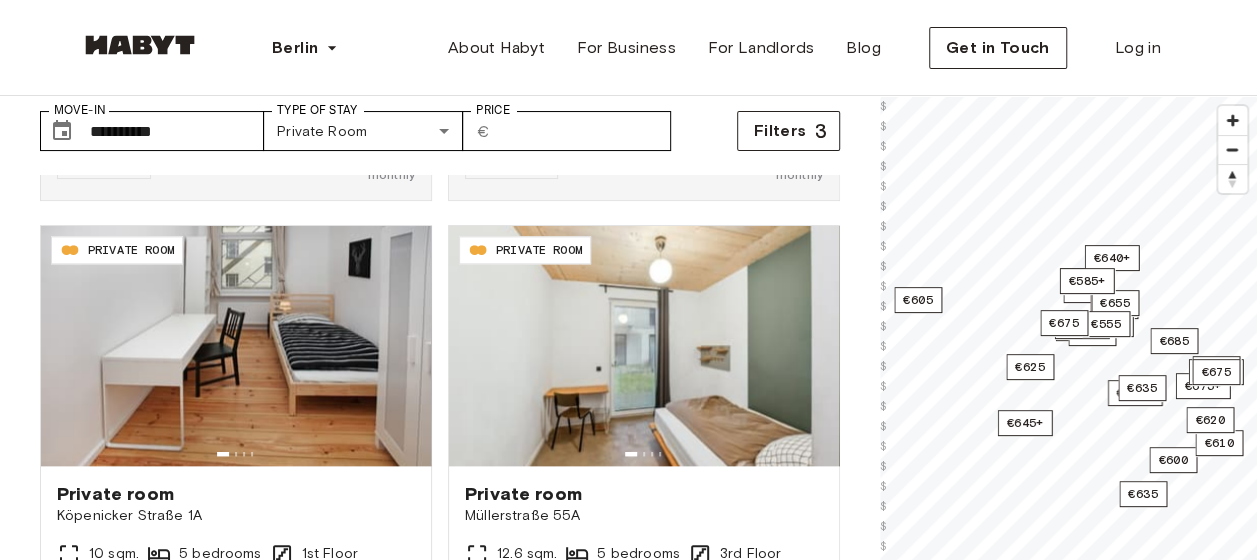 scroll, scrollTop: 0, scrollLeft: 0, axis: both 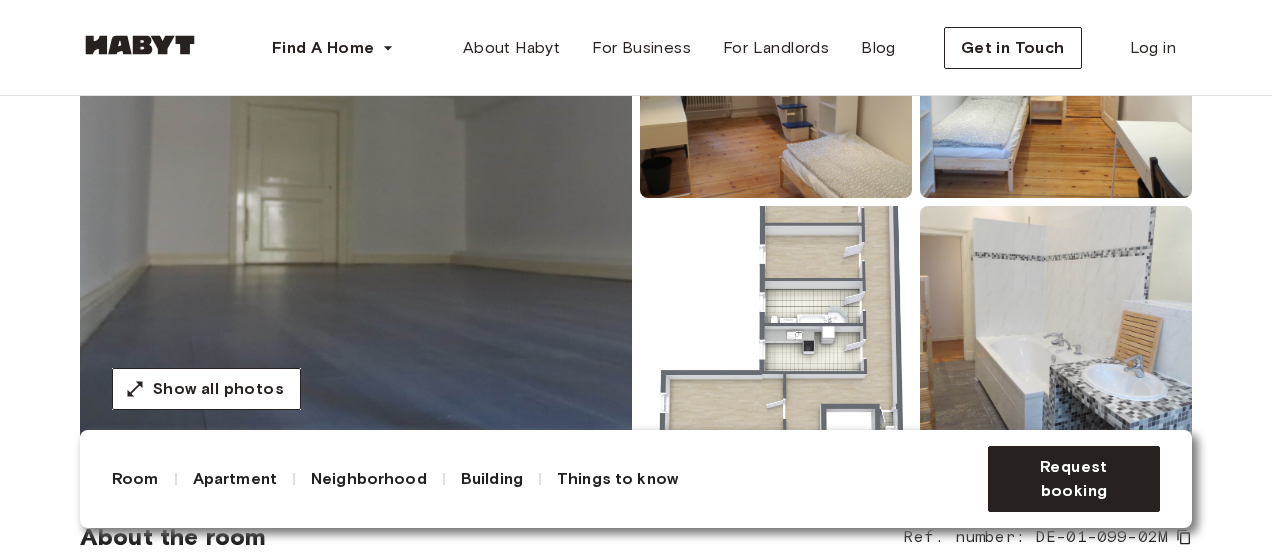 click at bounding box center (776, 324) 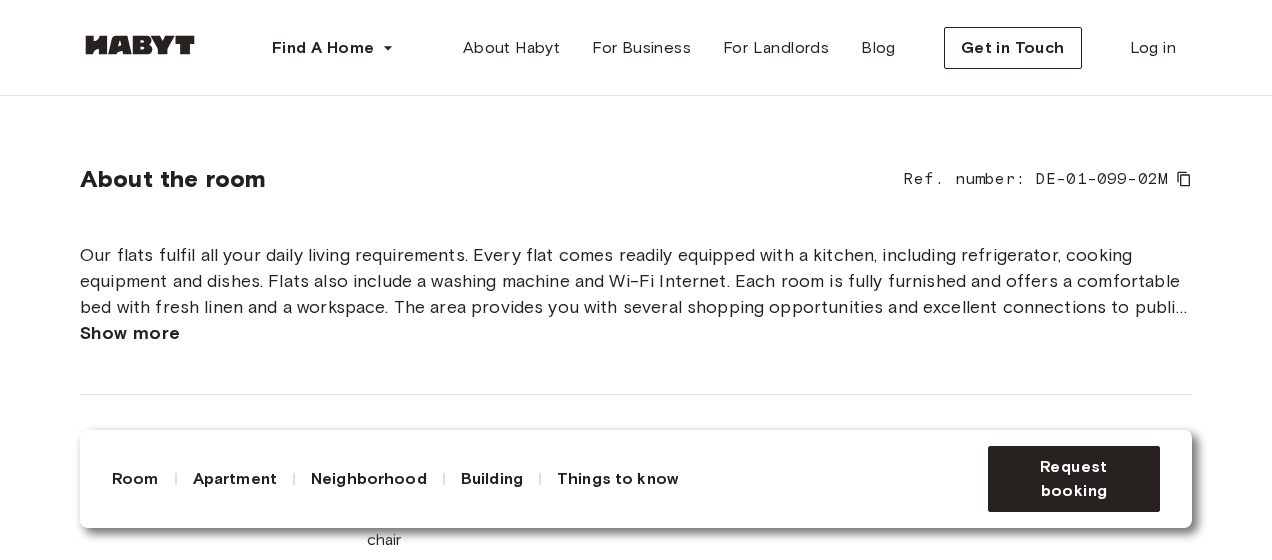 scroll, scrollTop: 700, scrollLeft: 0, axis: vertical 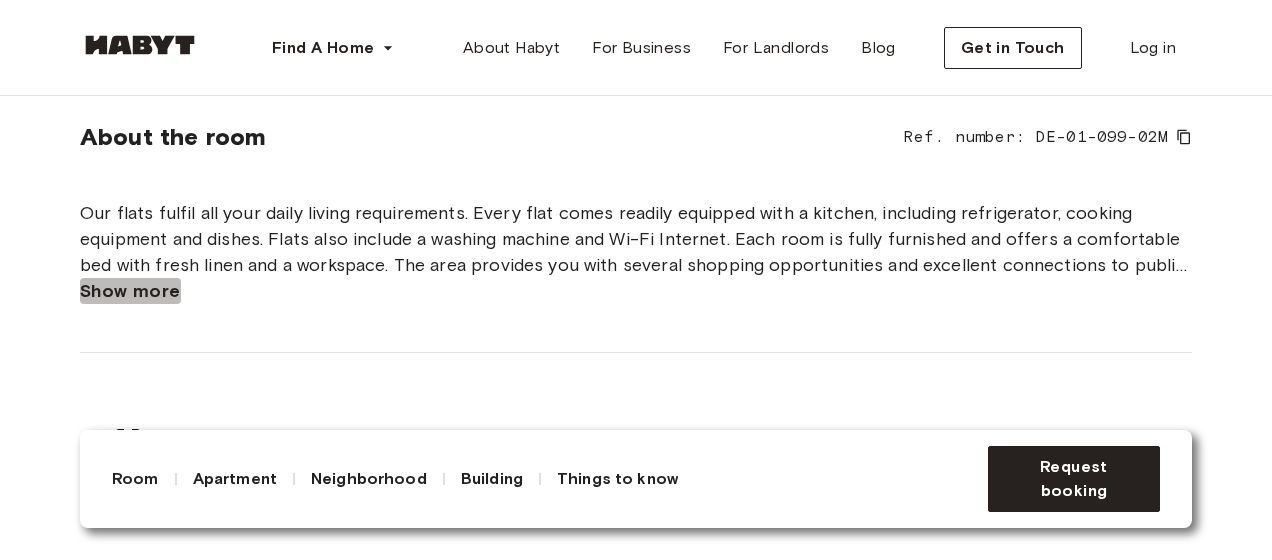 click on "Show more" at bounding box center [130, 291] 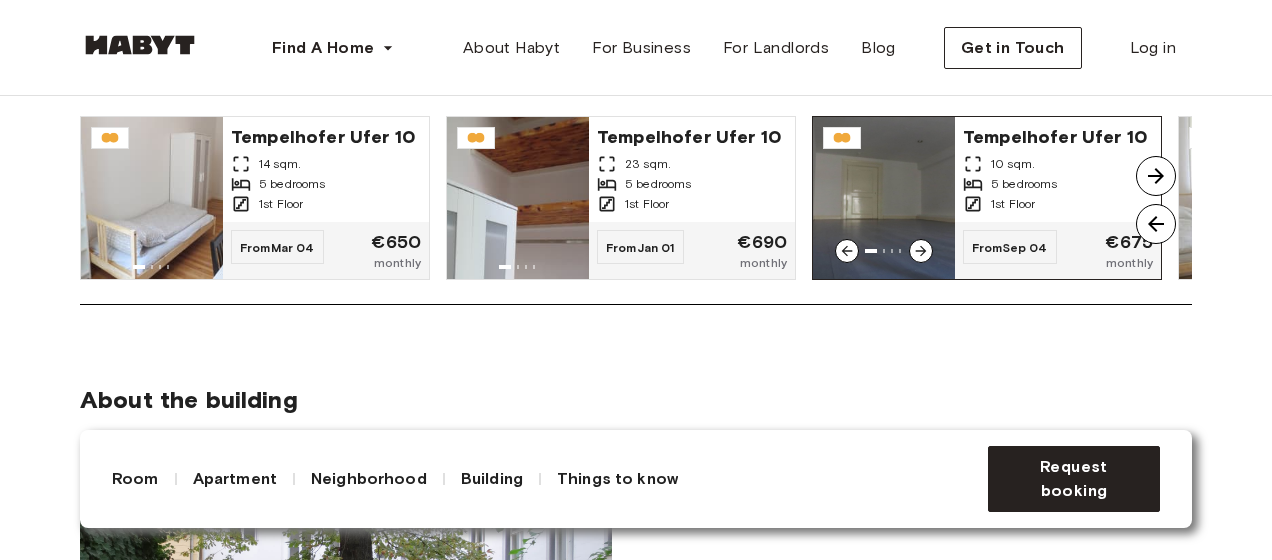 scroll, scrollTop: 1600, scrollLeft: 0, axis: vertical 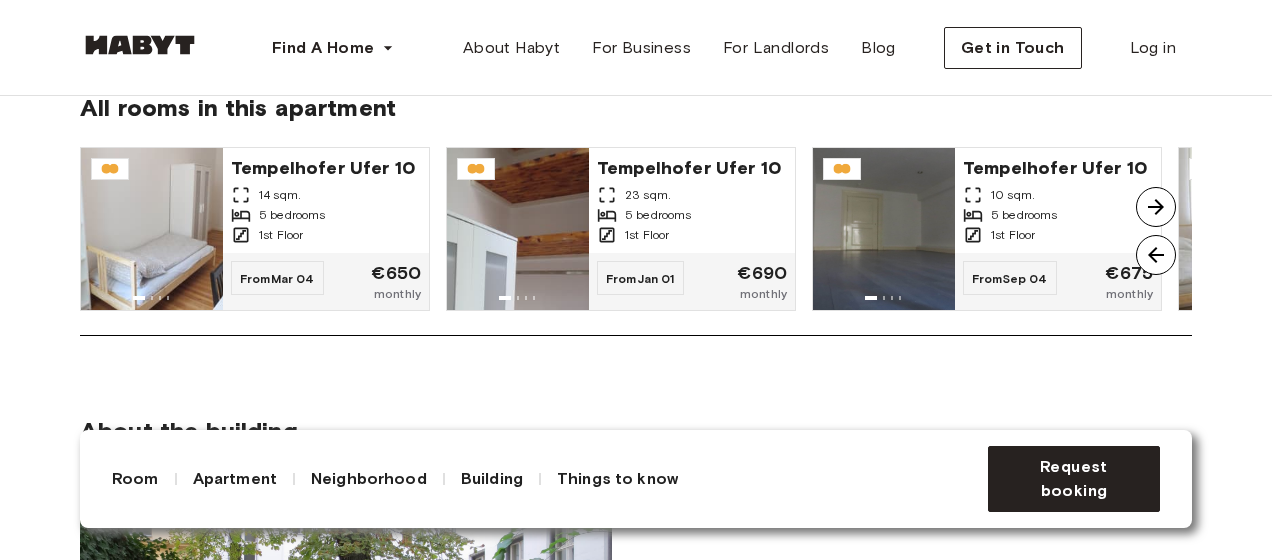 click at bounding box center [1156, 207] 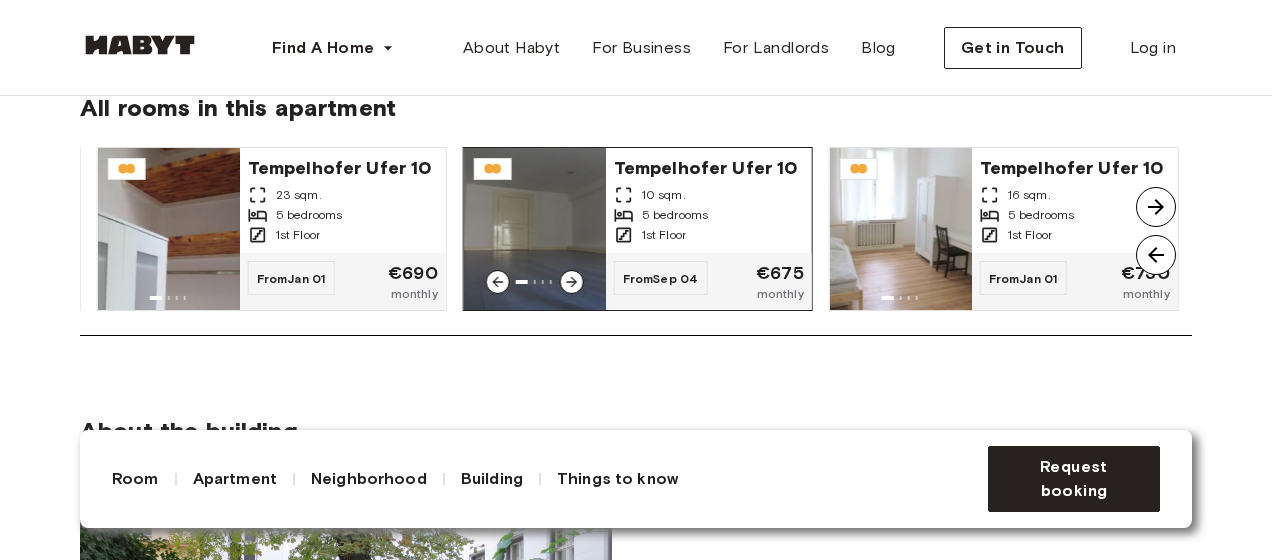 click on "5 bedrooms" at bounding box center (709, 215) 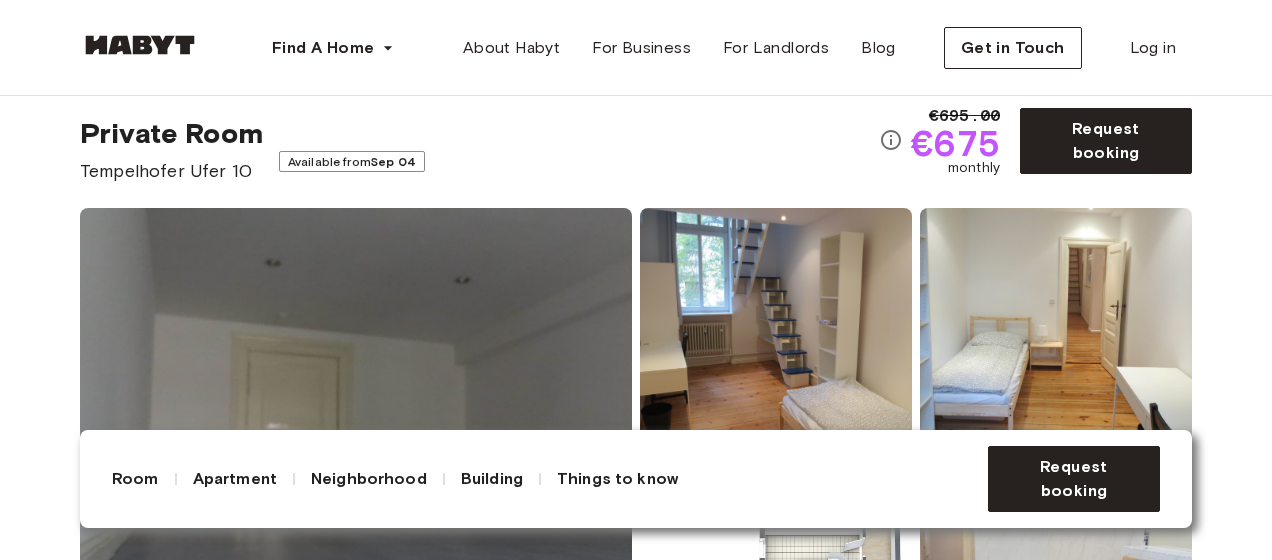 scroll, scrollTop: 200, scrollLeft: 0, axis: vertical 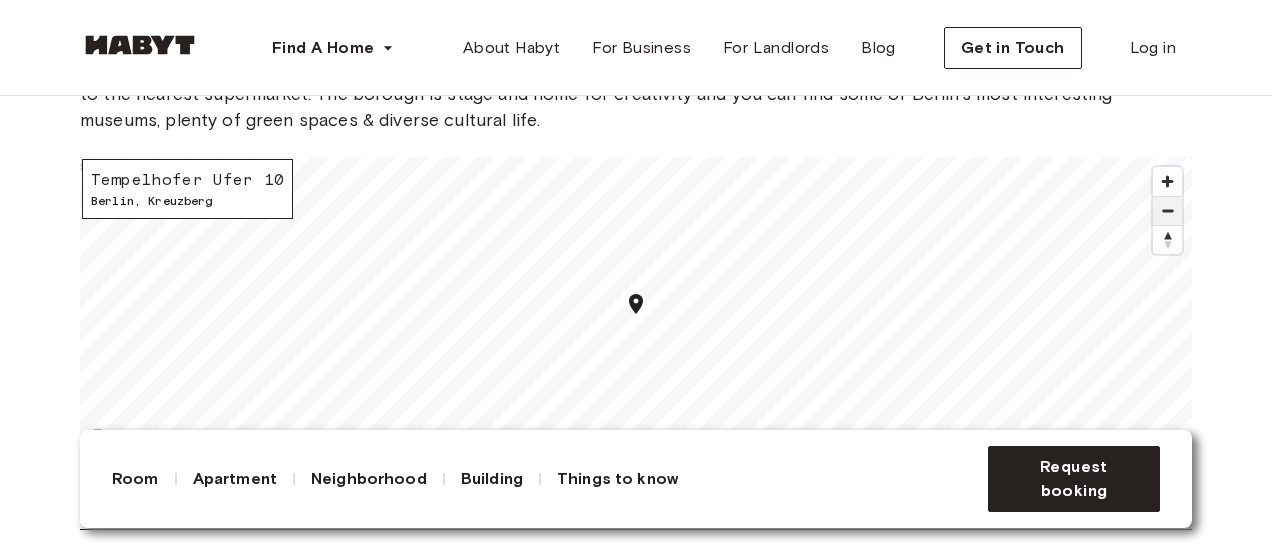 click at bounding box center (1167, 211) 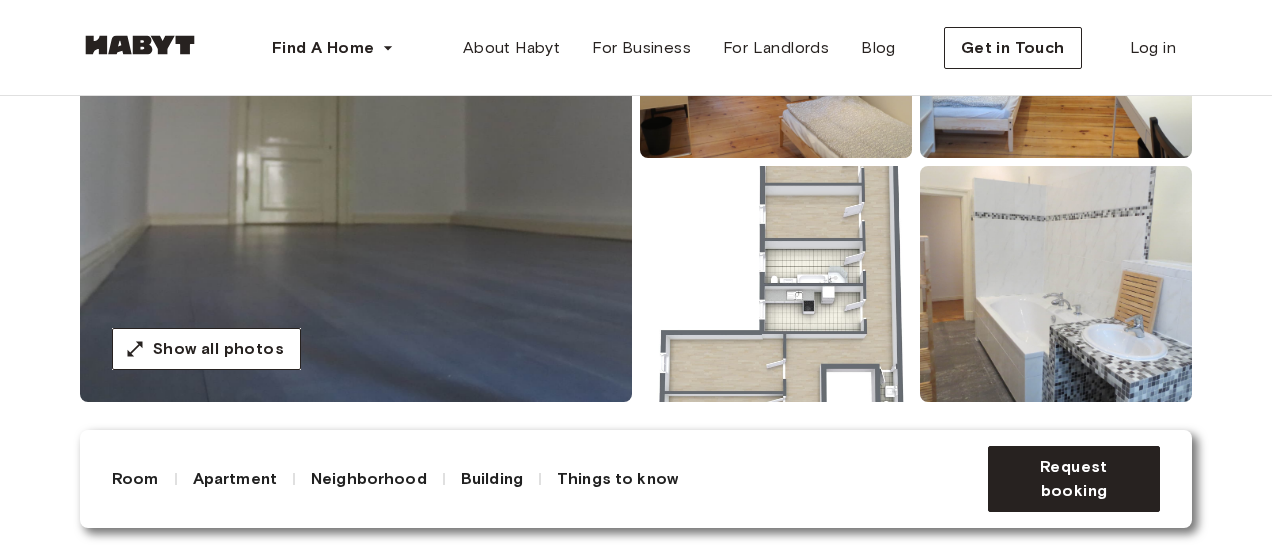 scroll, scrollTop: 300, scrollLeft: 0, axis: vertical 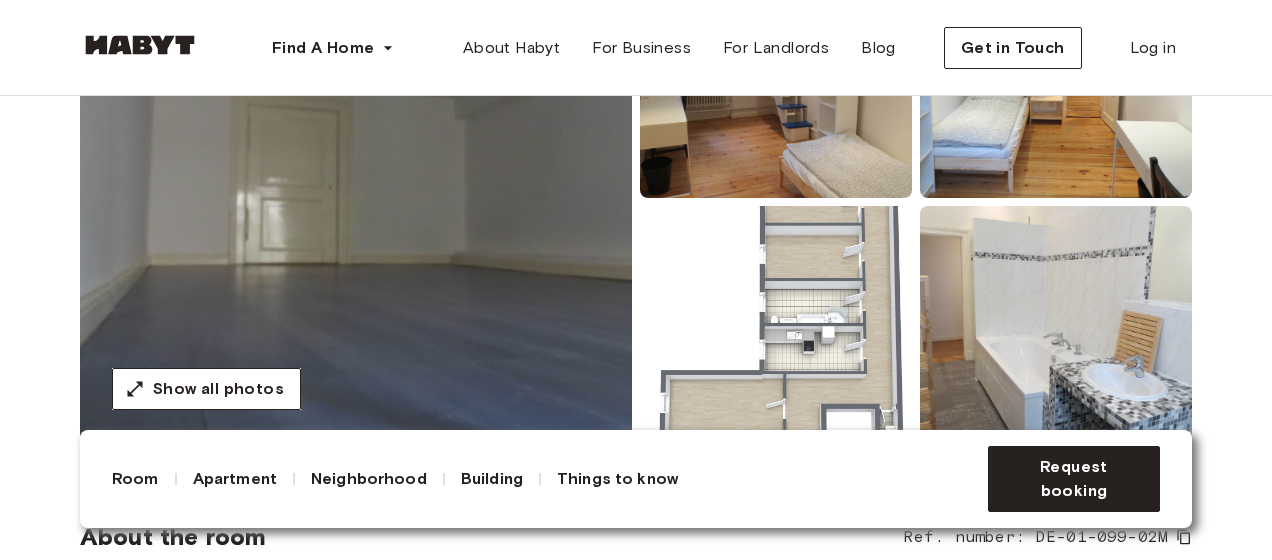 click at bounding box center [776, 324] 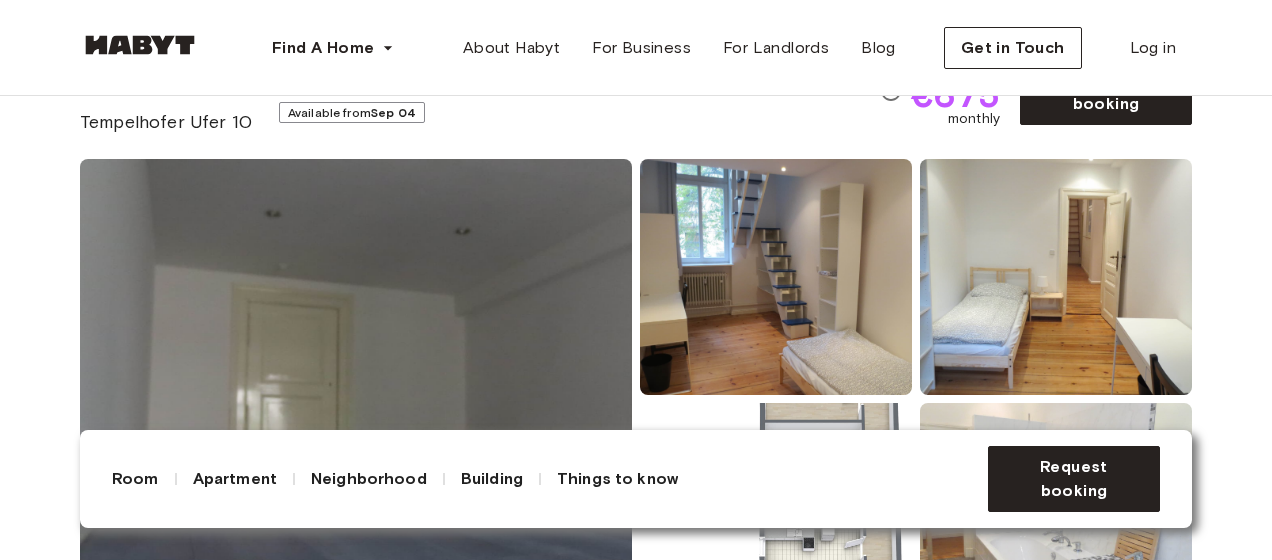 scroll, scrollTop: 100, scrollLeft: 0, axis: vertical 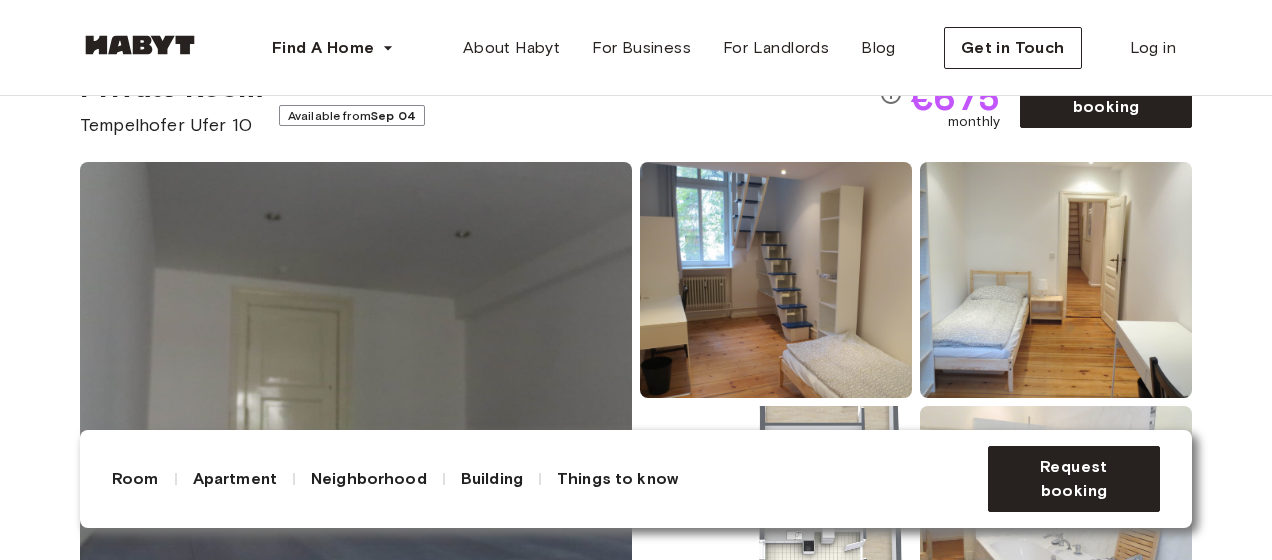 click on "Room" at bounding box center [135, 479] 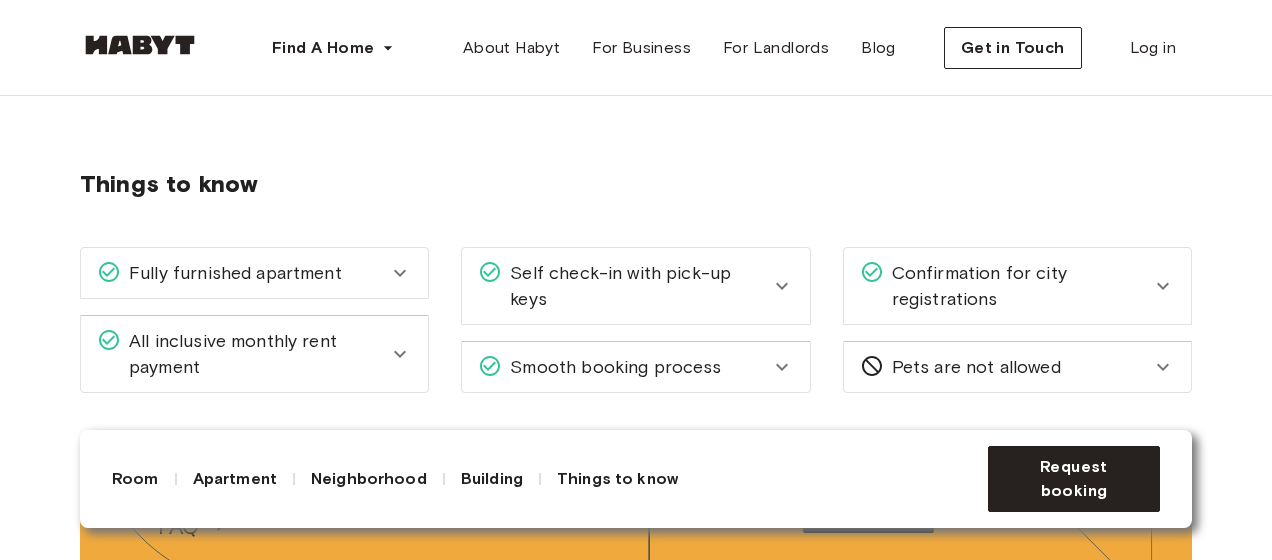 scroll, scrollTop: 3042, scrollLeft: 0, axis: vertical 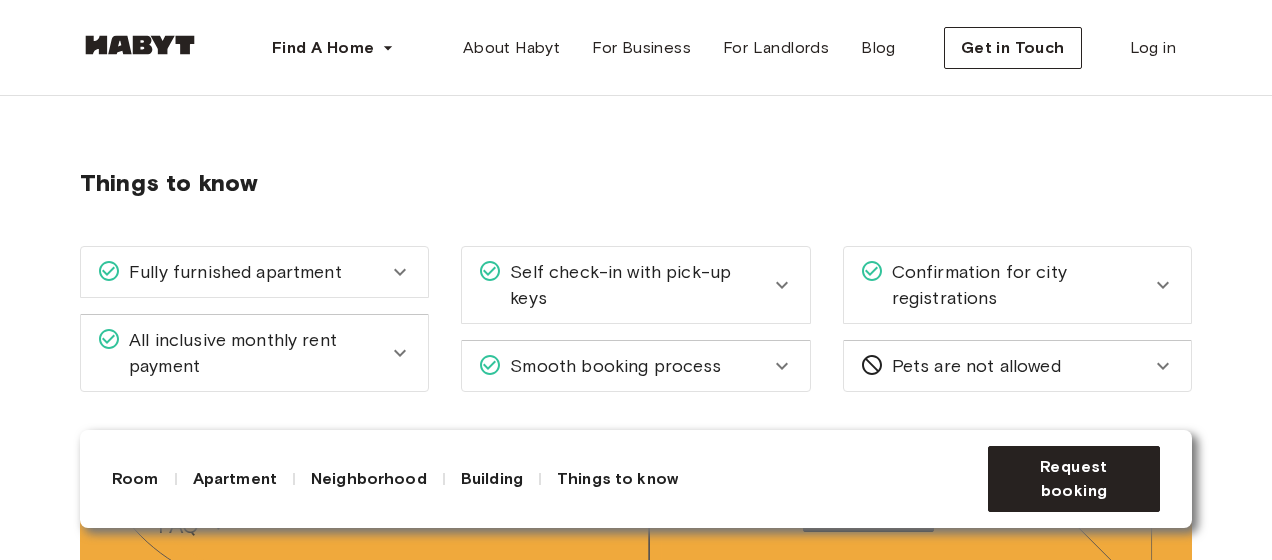 click 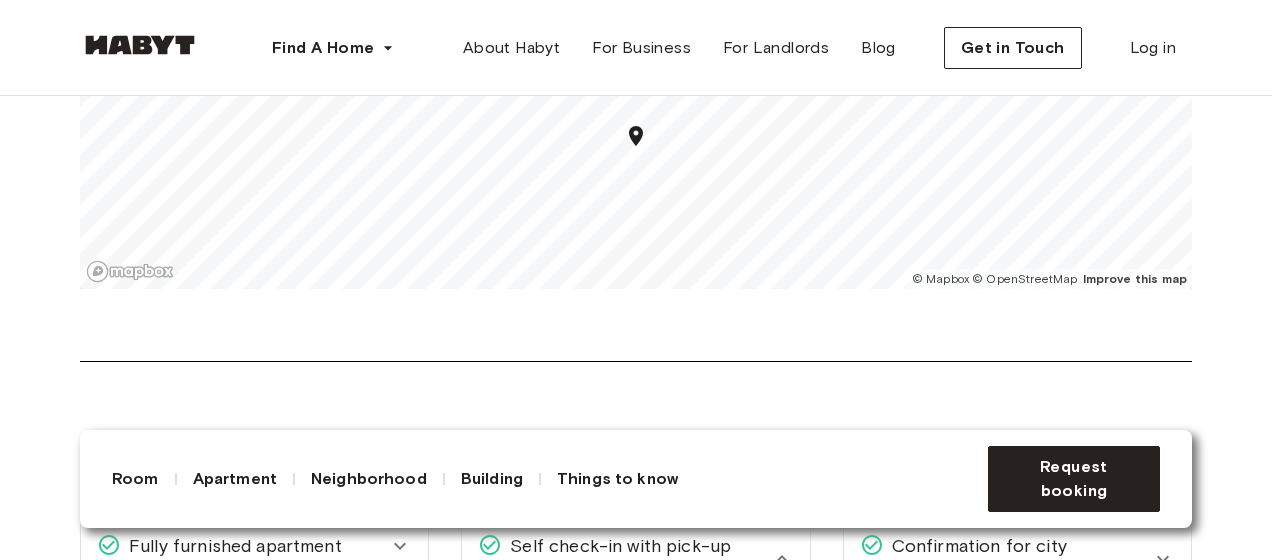 scroll, scrollTop: 2642, scrollLeft: 0, axis: vertical 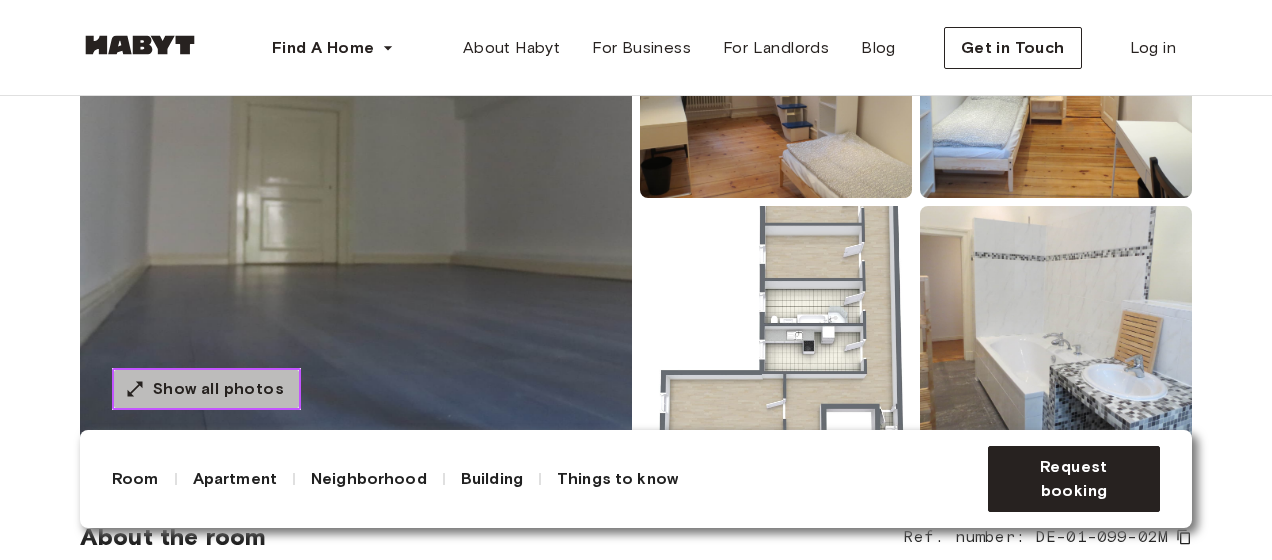 click on "Show all photos" at bounding box center (206, 389) 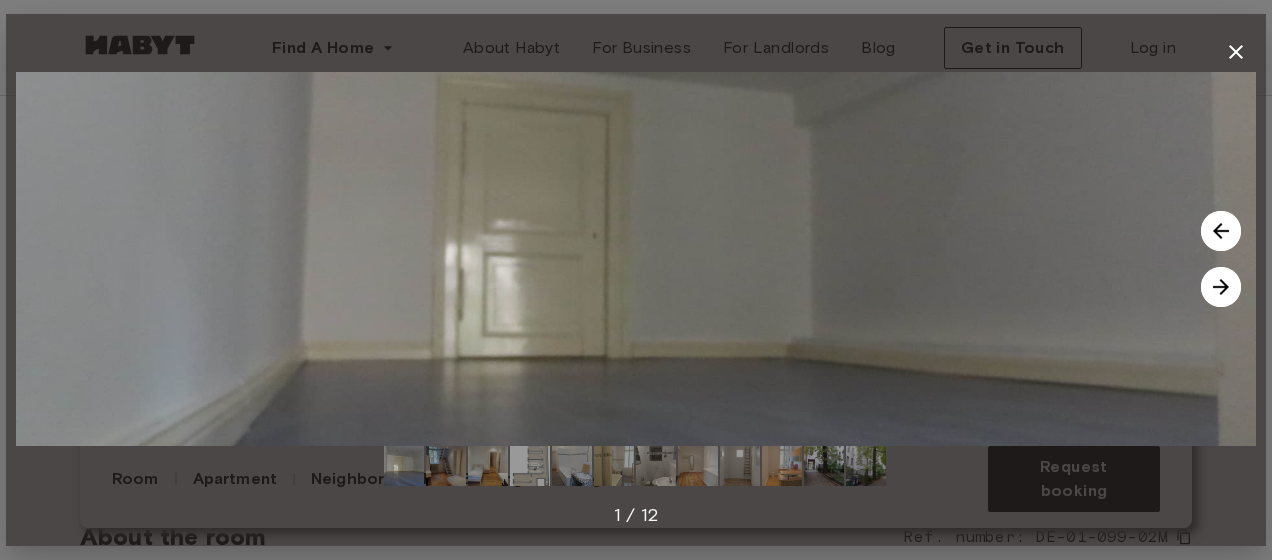 click at bounding box center (1221, 287) 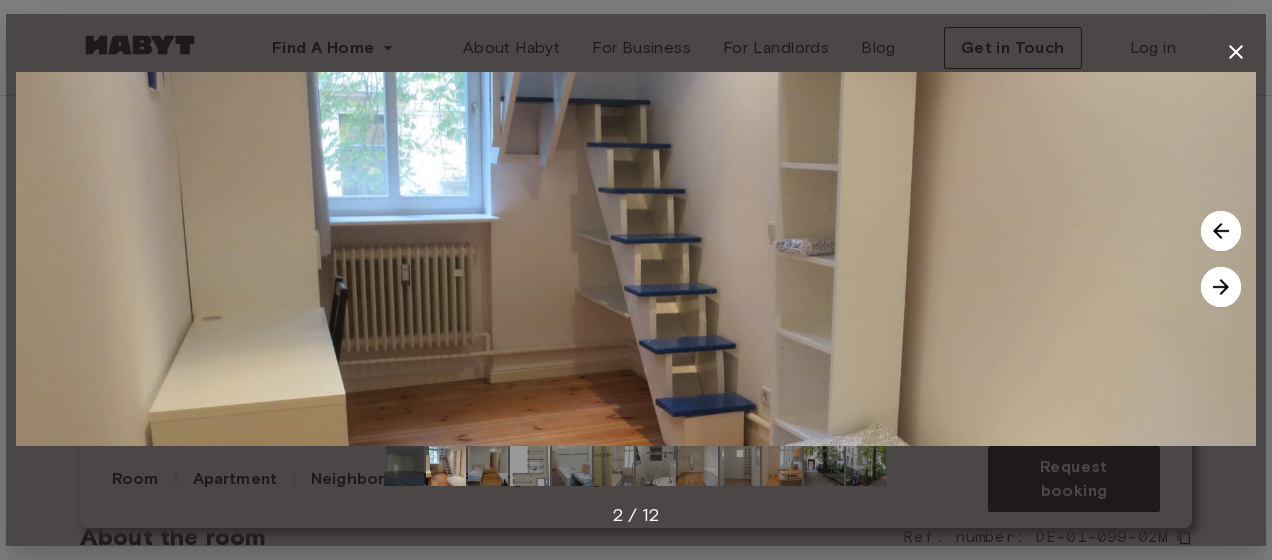 click at bounding box center [1221, 287] 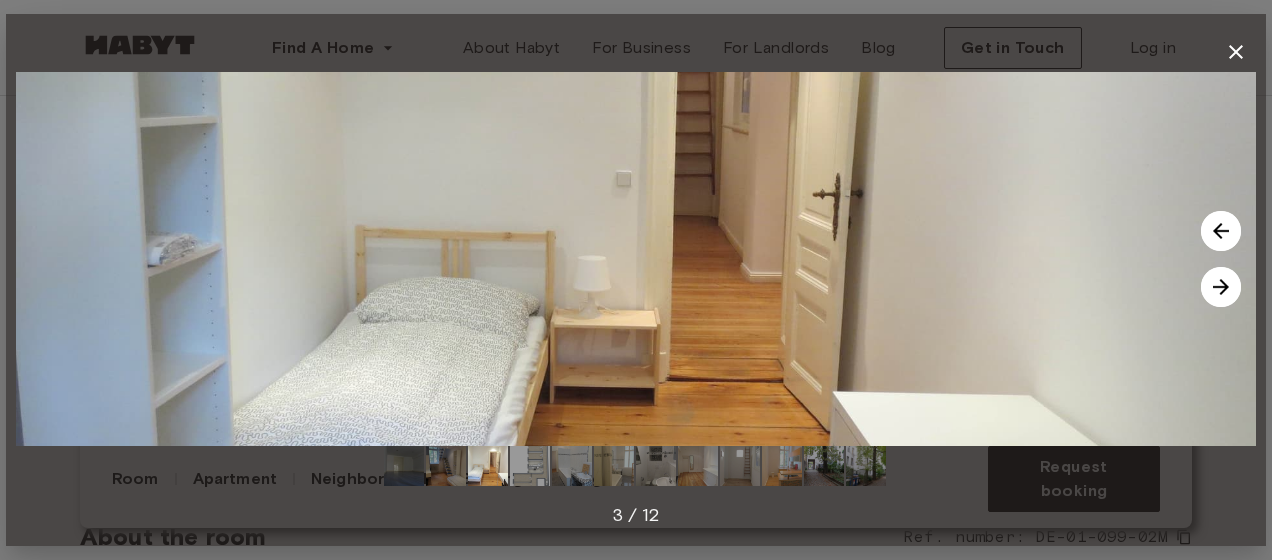 click at bounding box center (1221, 287) 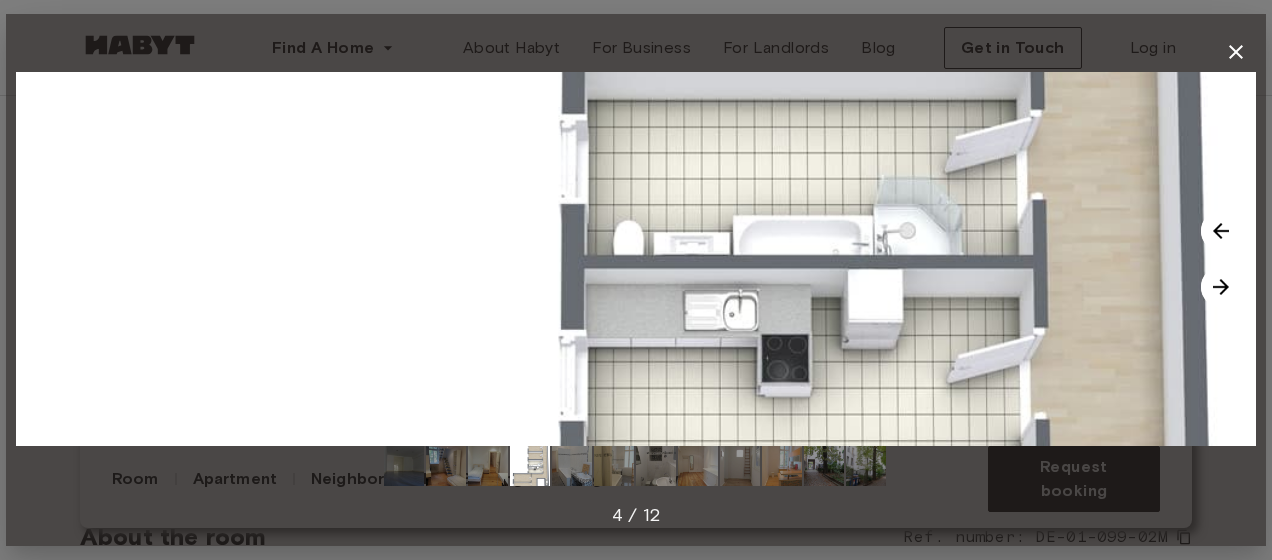 click at bounding box center (636, 259) 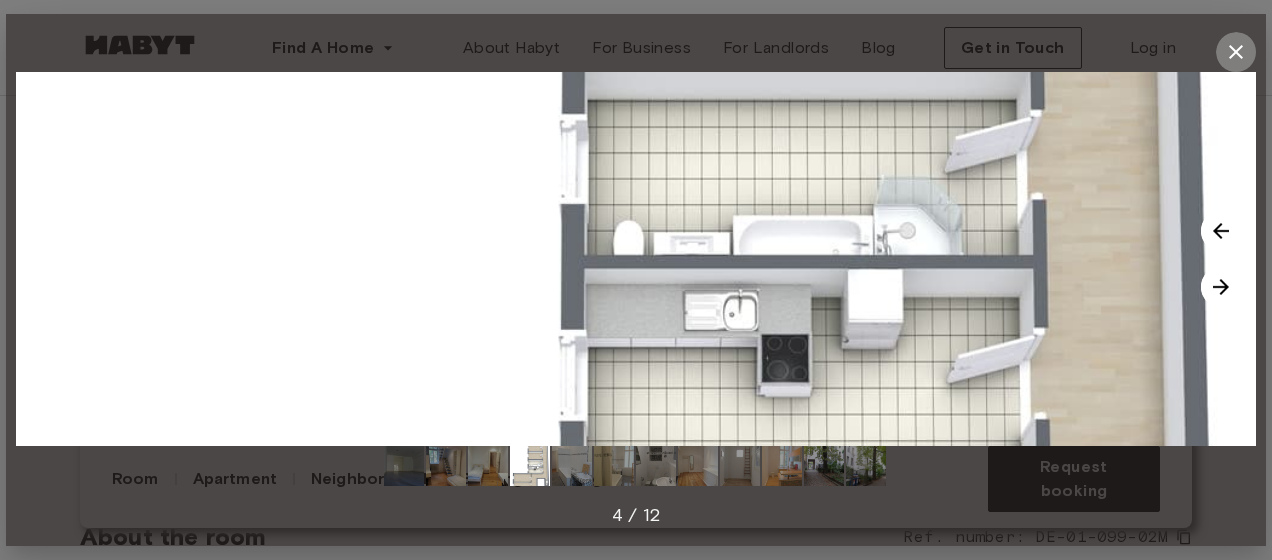 click 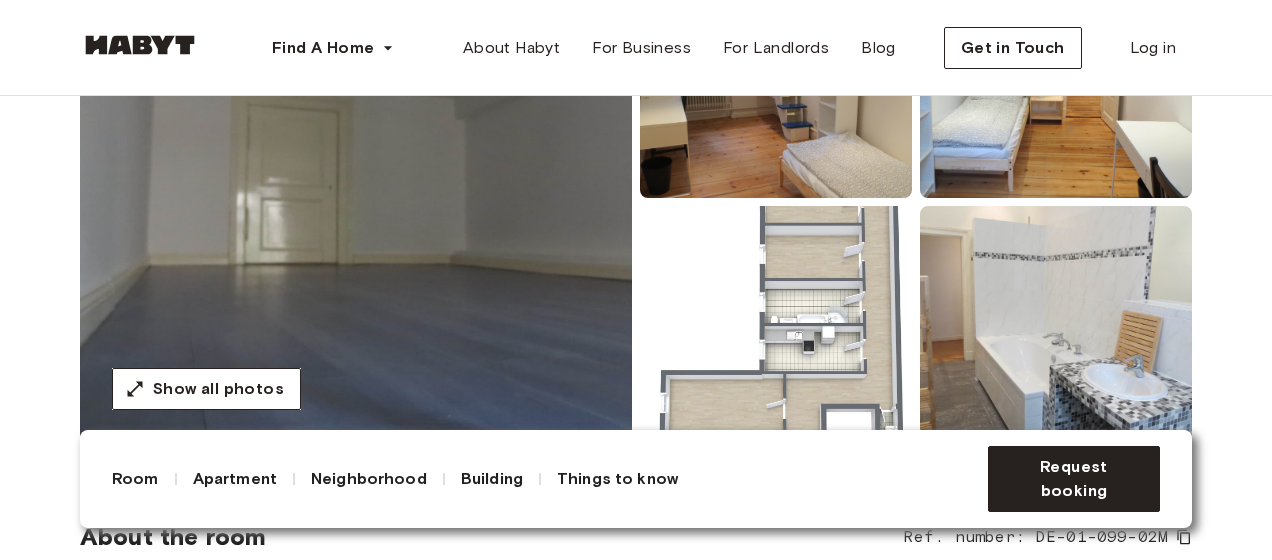 click at bounding box center [776, 324] 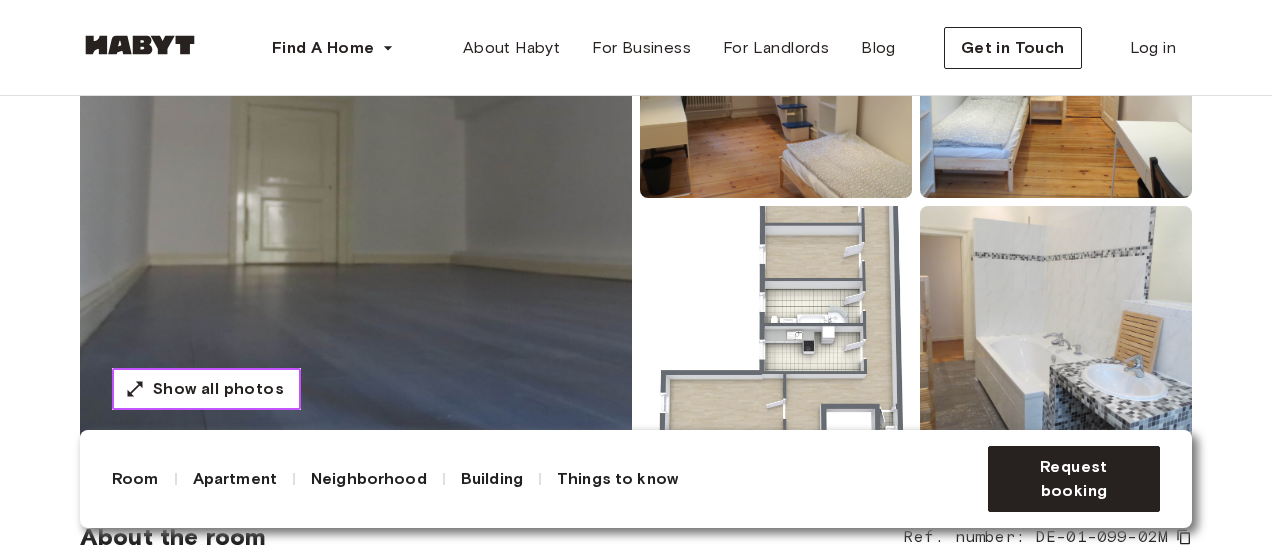 click on "Show all photos" at bounding box center [206, 389] 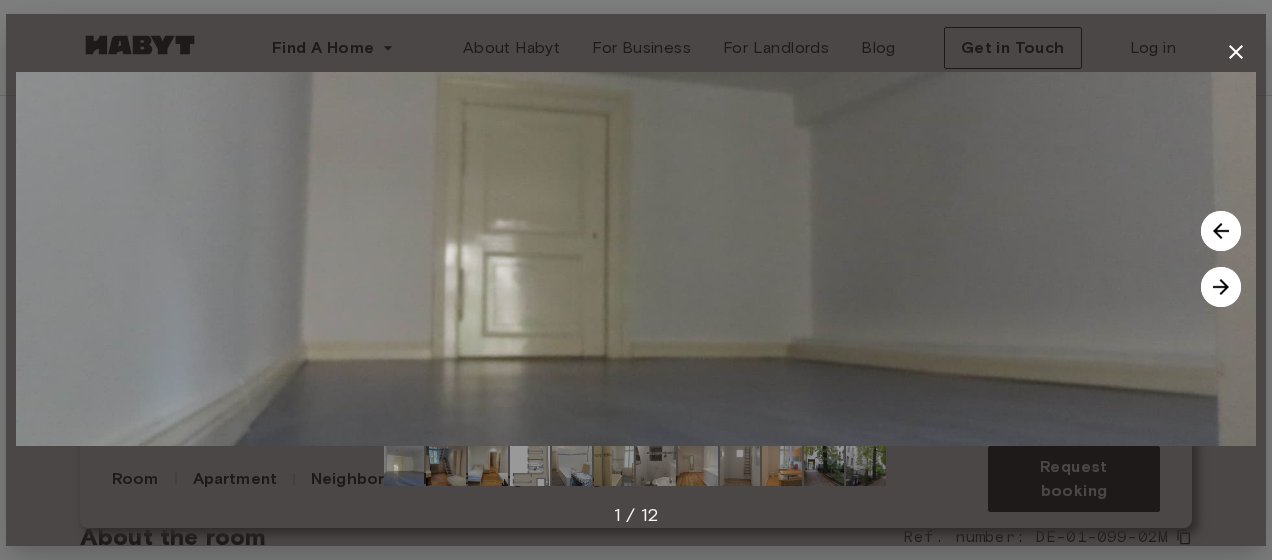 click at bounding box center [1221, 231] 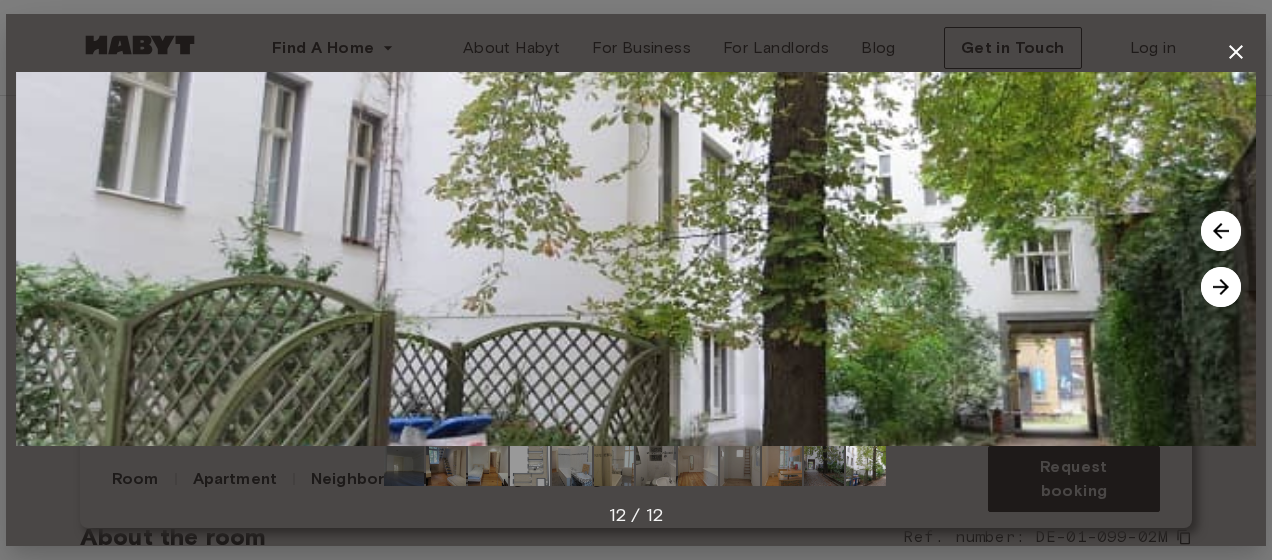 click at bounding box center (1221, 231) 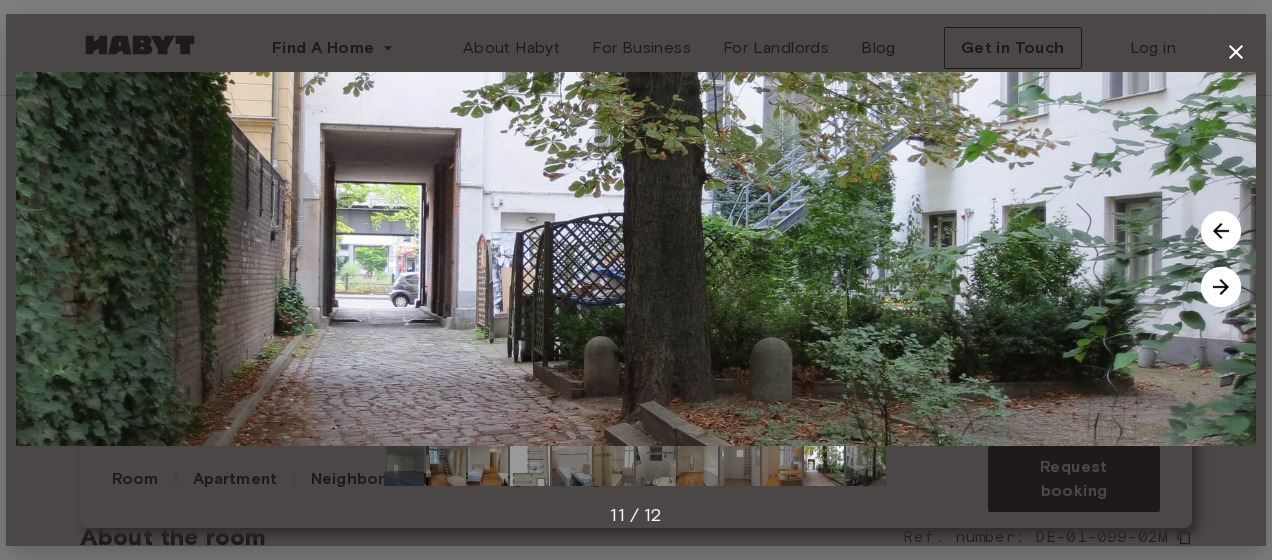 click at bounding box center [1221, 231] 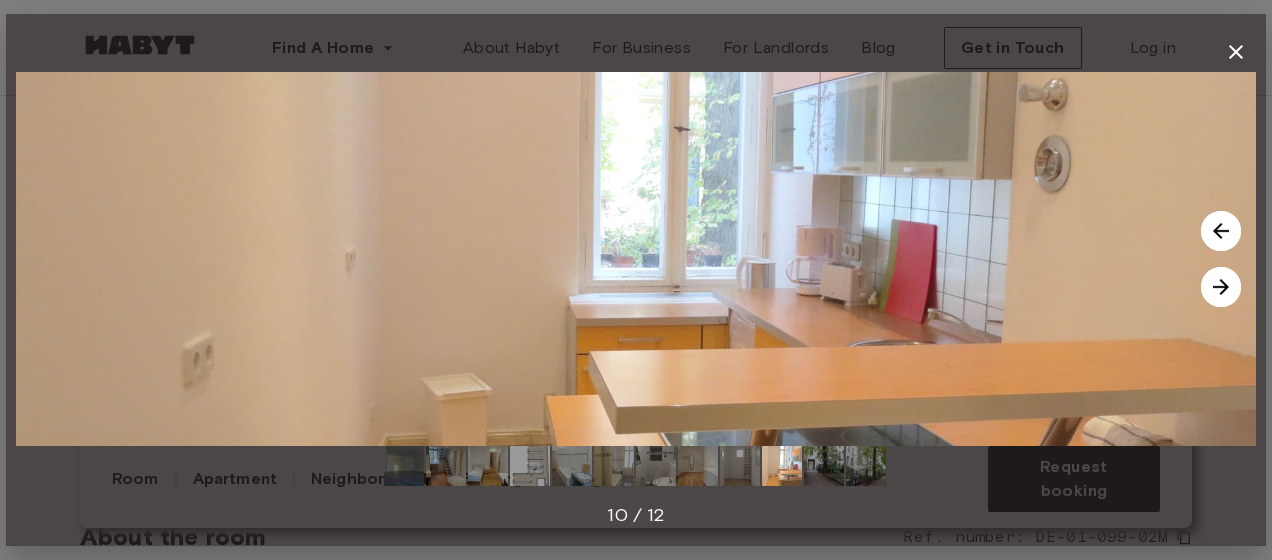 click at bounding box center [1221, 231] 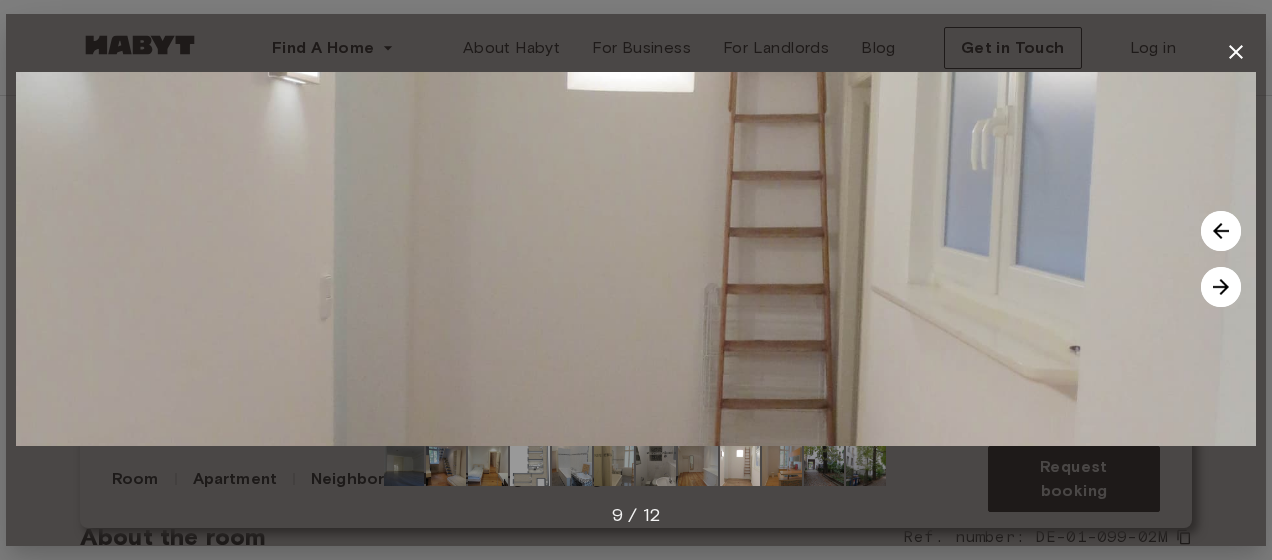 click at bounding box center [1221, 231] 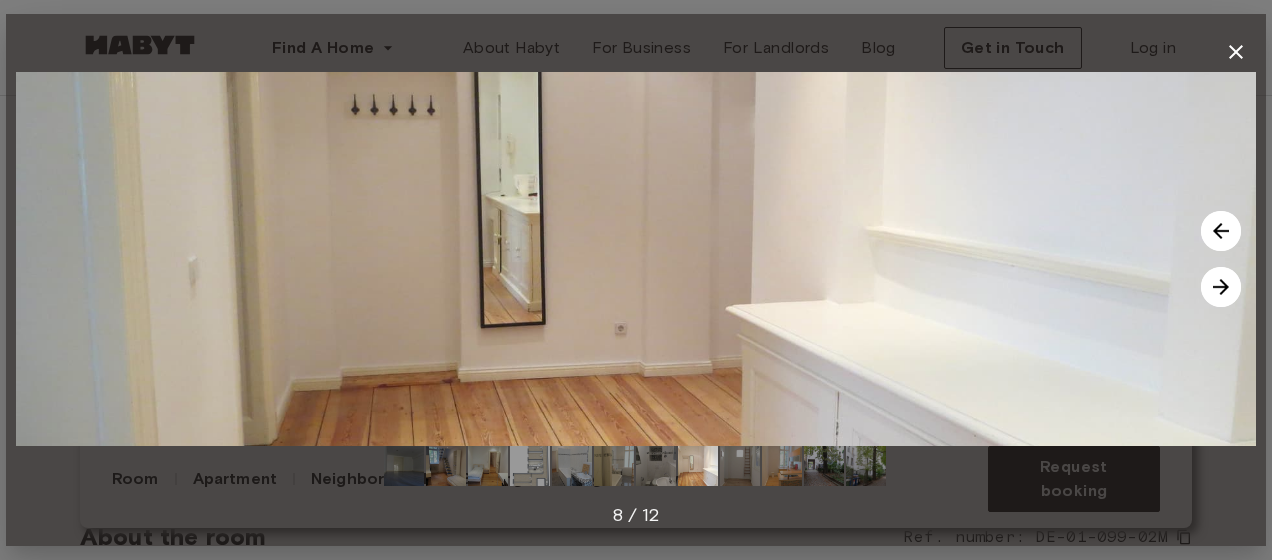 click at bounding box center [1221, 231] 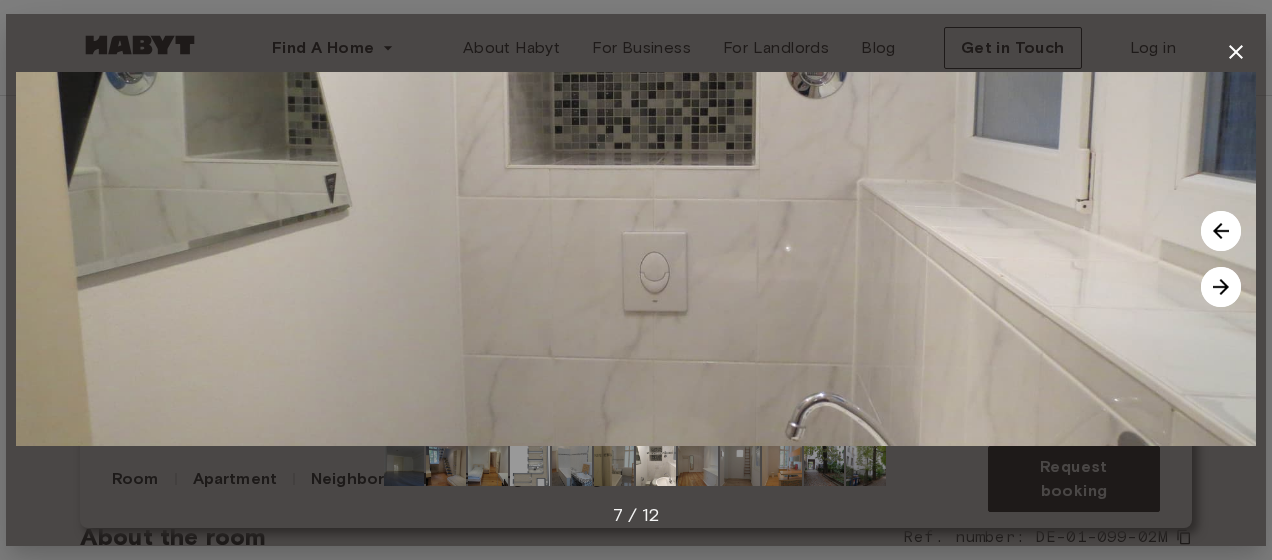 click at bounding box center (1221, 231) 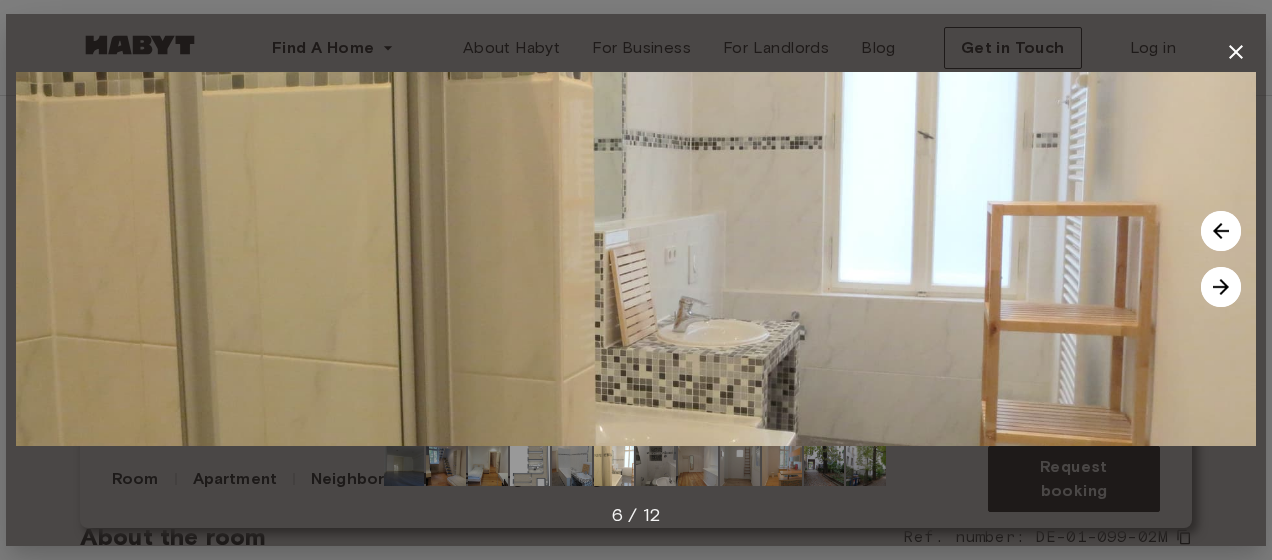 click at bounding box center [1221, 231] 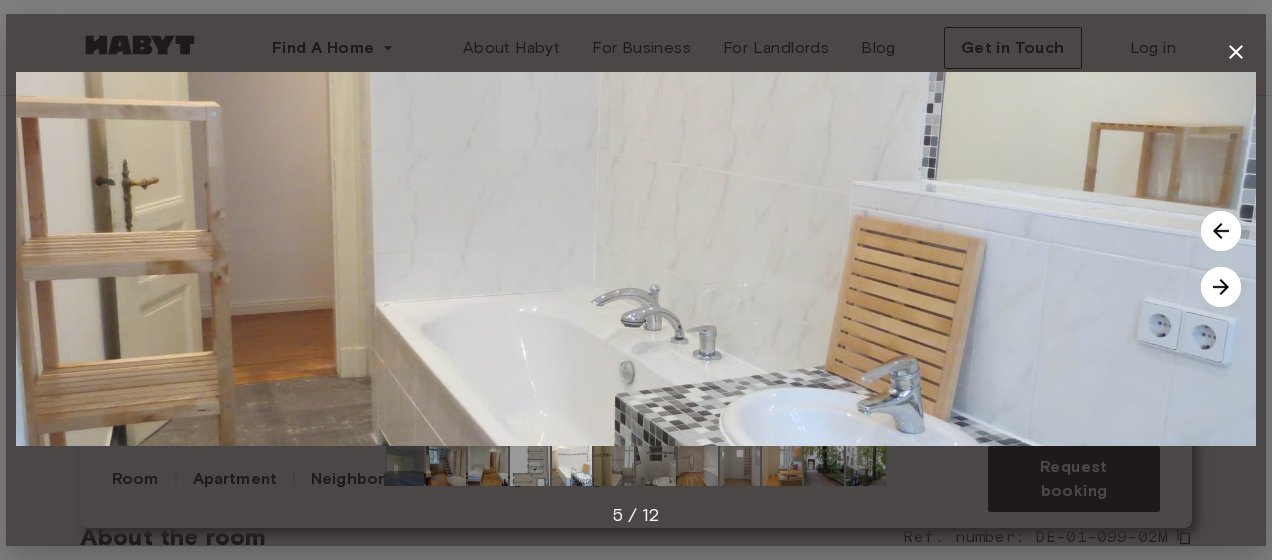 click at bounding box center (1221, 231) 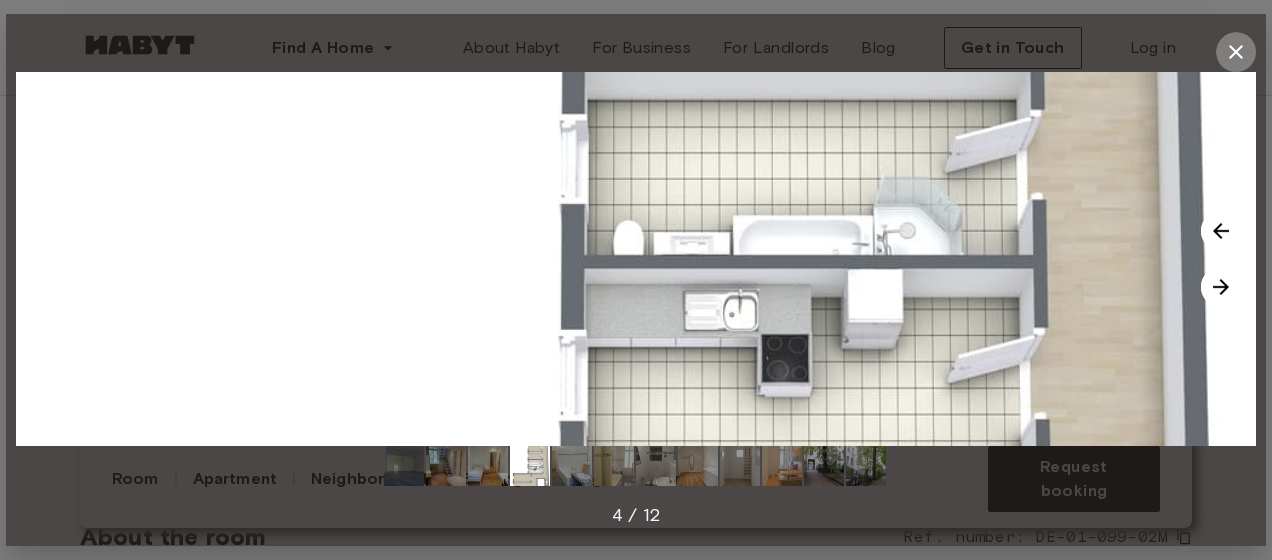 click 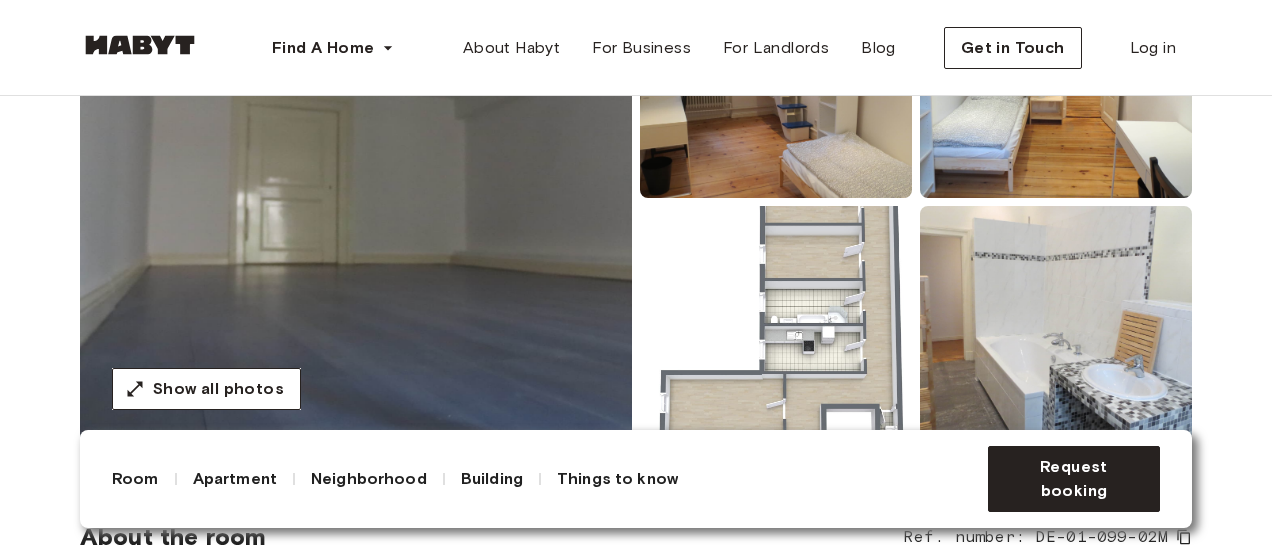 click at bounding box center [776, 324] 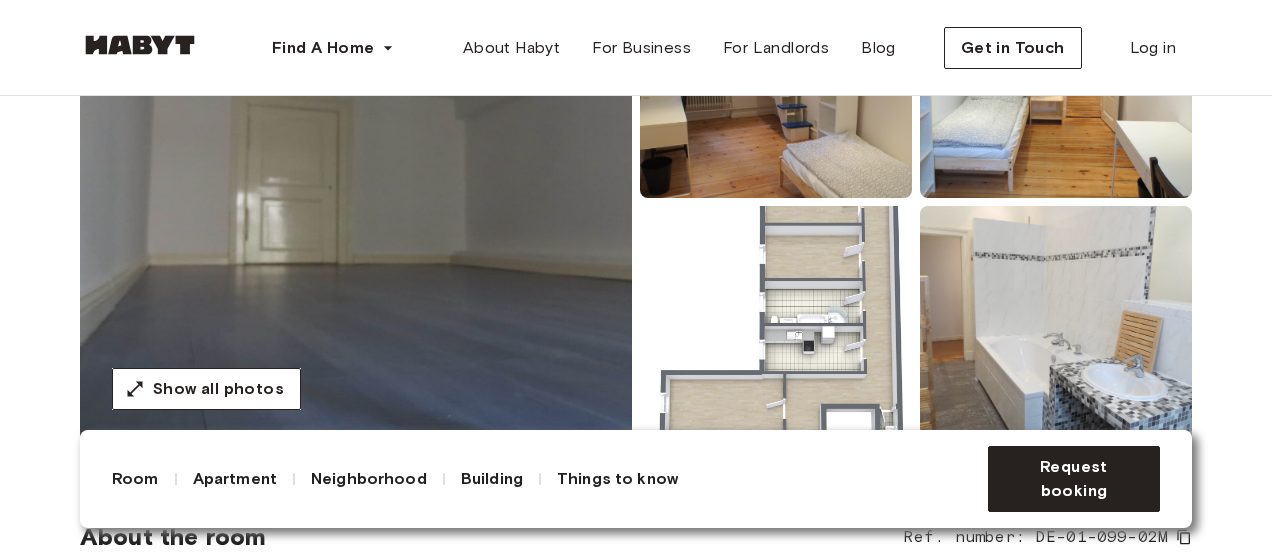 click at bounding box center [776, 324] 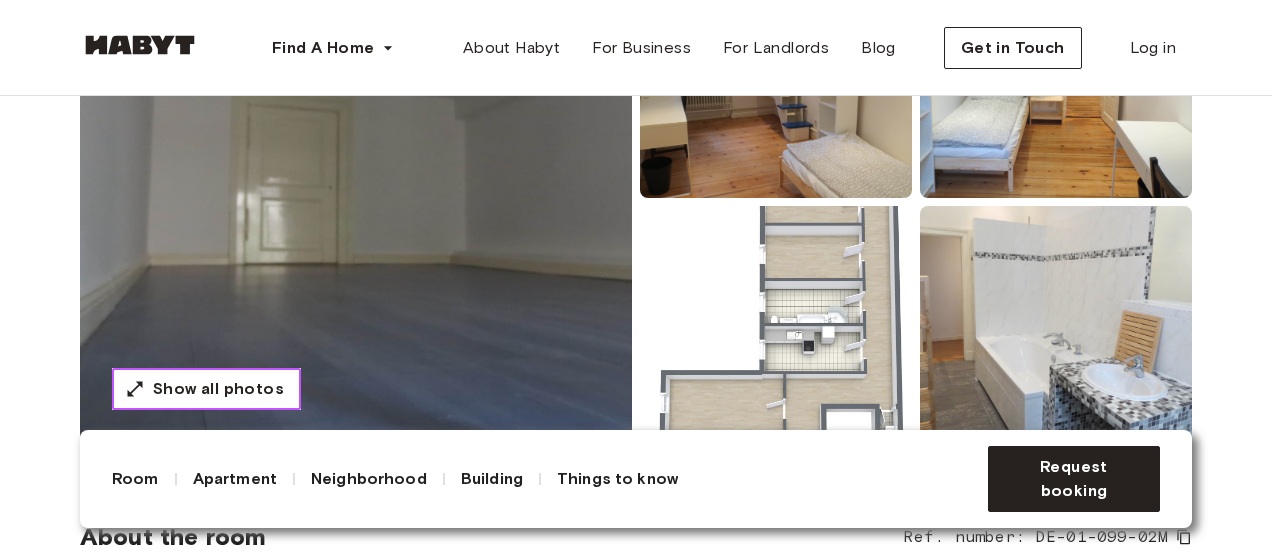 click on "Show all photos" at bounding box center [206, 389] 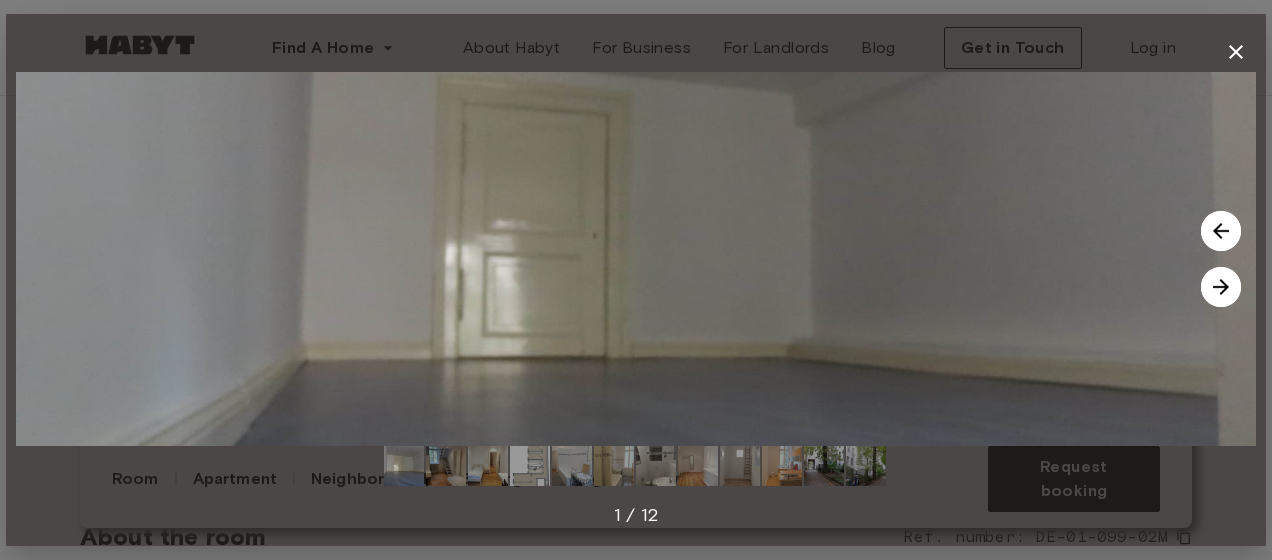 drag, startPoint x: 840, startPoint y: 288, endPoint x: 1232, endPoint y: 48, distance: 459.63464 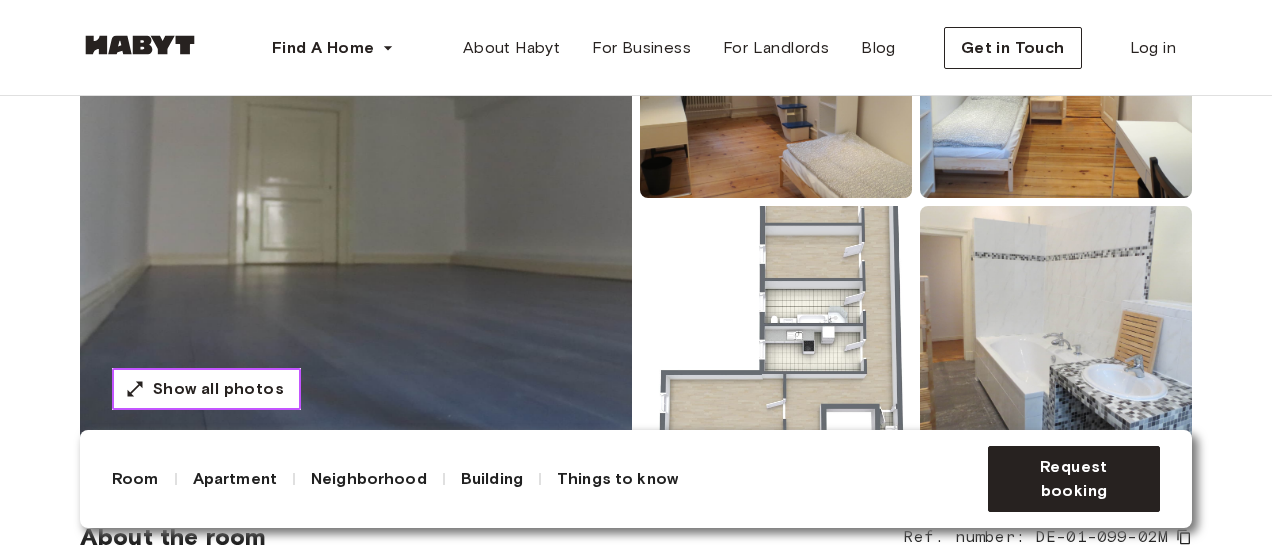 drag, startPoint x: 276, startPoint y: 374, endPoint x: 244, endPoint y: 396, distance: 38.832977 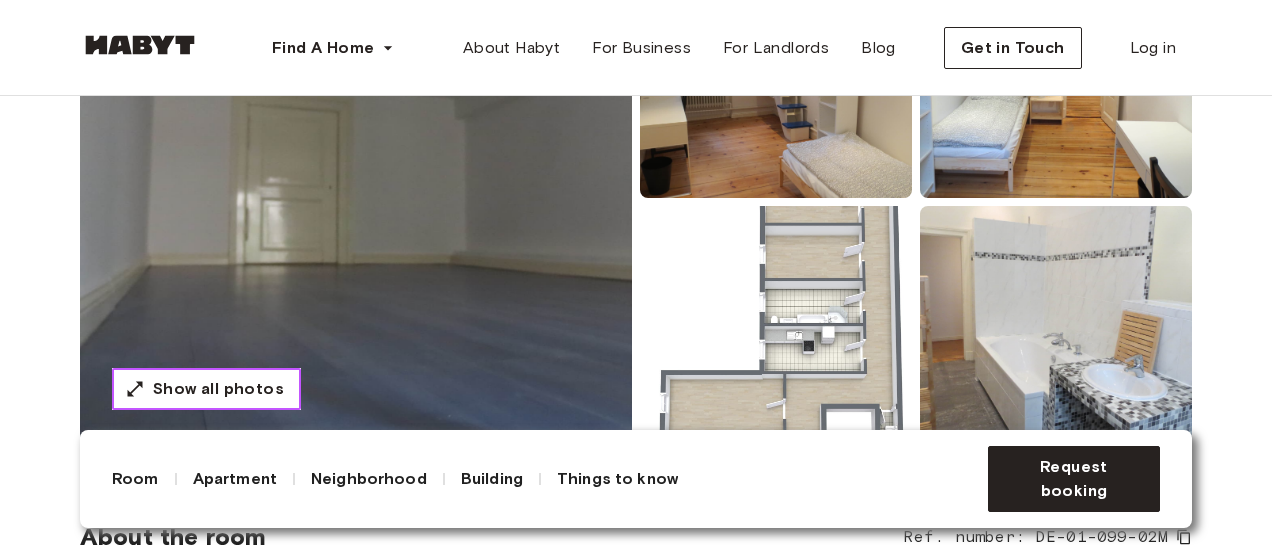 drag, startPoint x: 244, startPoint y: 396, endPoint x: 223, endPoint y: 387, distance: 22.847319 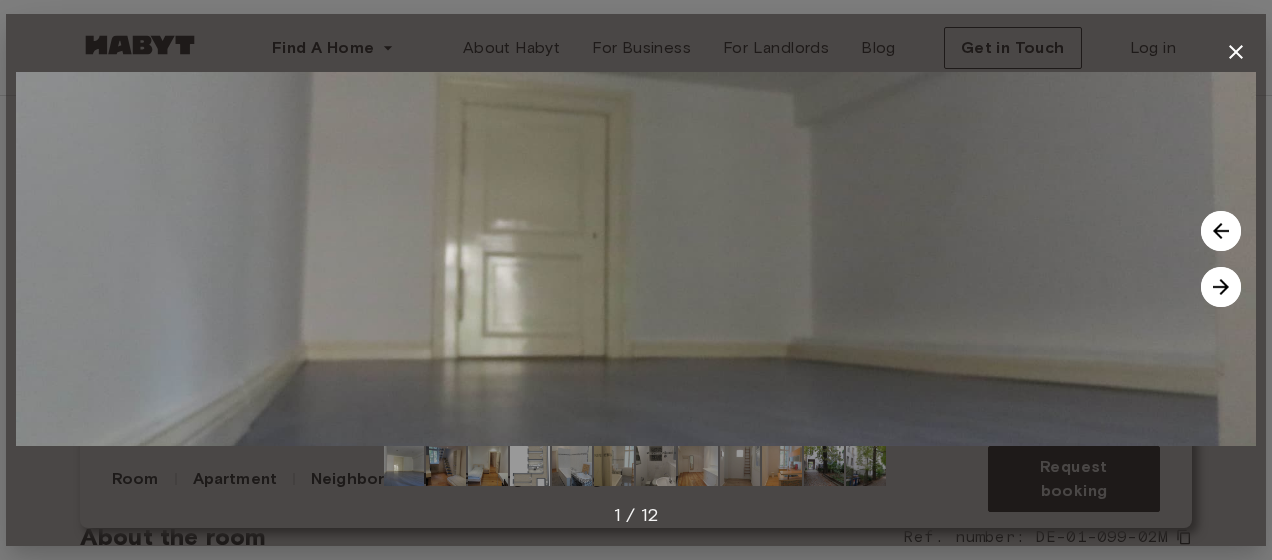 drag, startPoint x: 810, startPoint y: 250, endPoint x: 1228, endPoint y: 230, distance: 418.4782 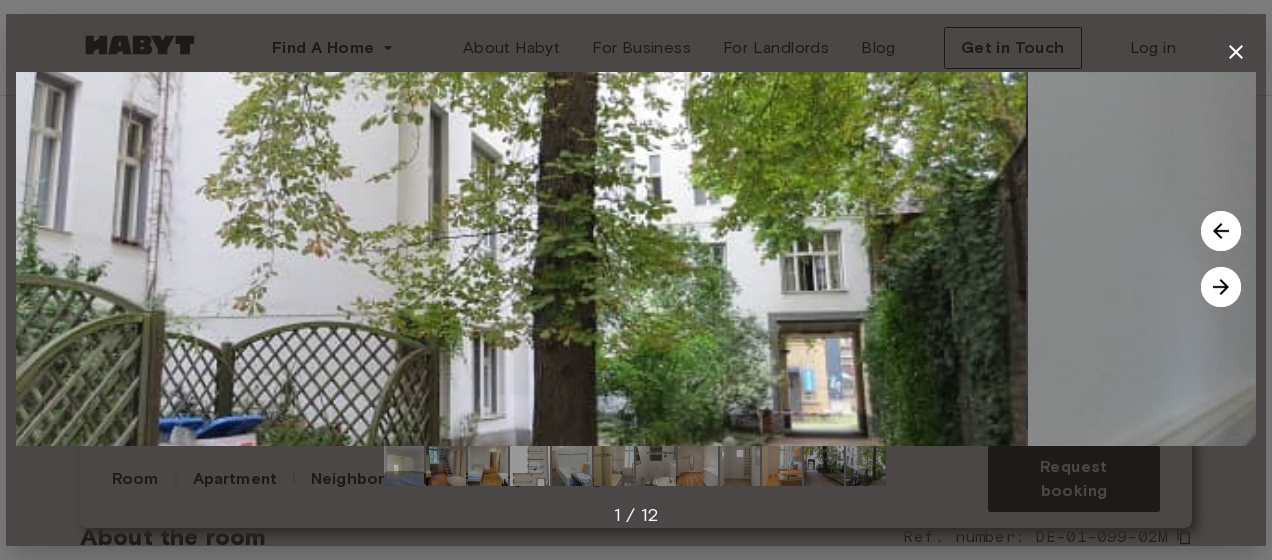 click at bounding box center [1221, 287] 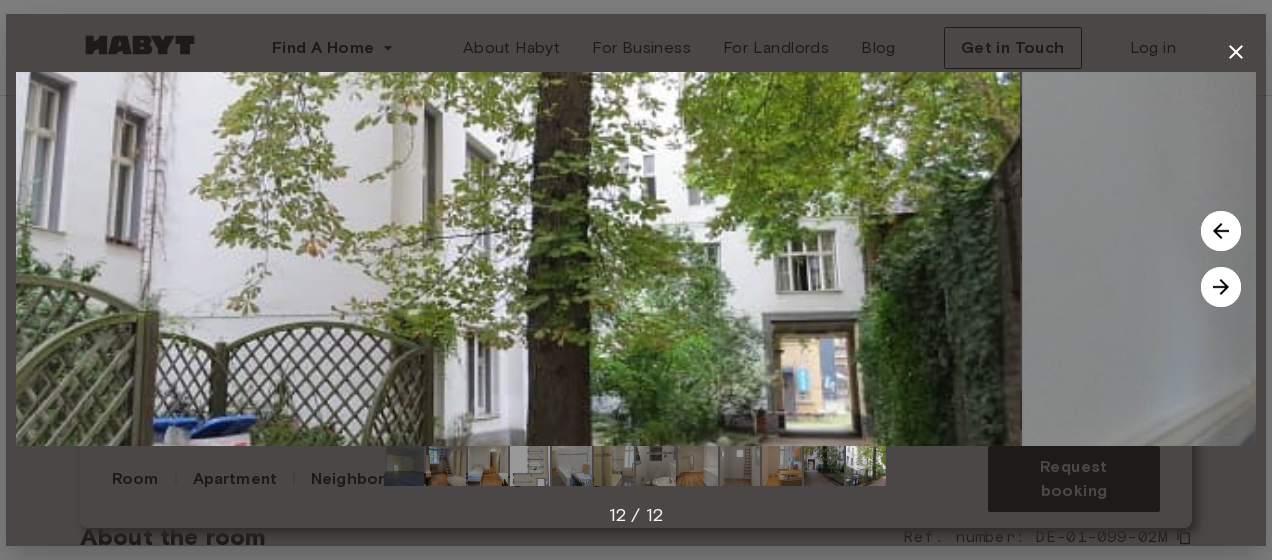 click at bounding box center (1221, 287) 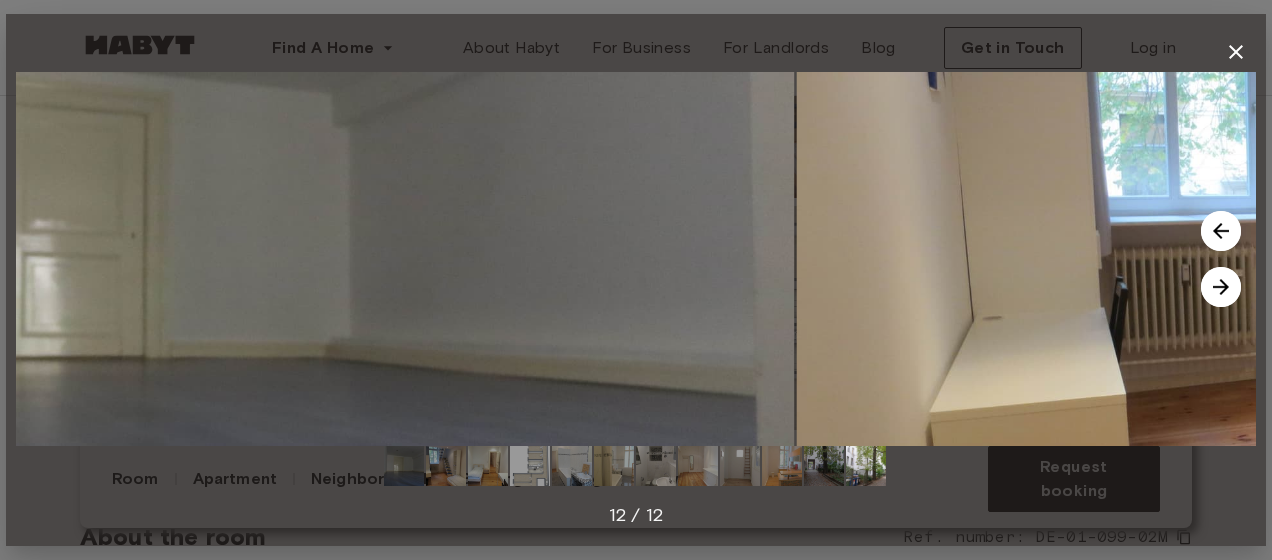 click at bounding box center [1221, 287] 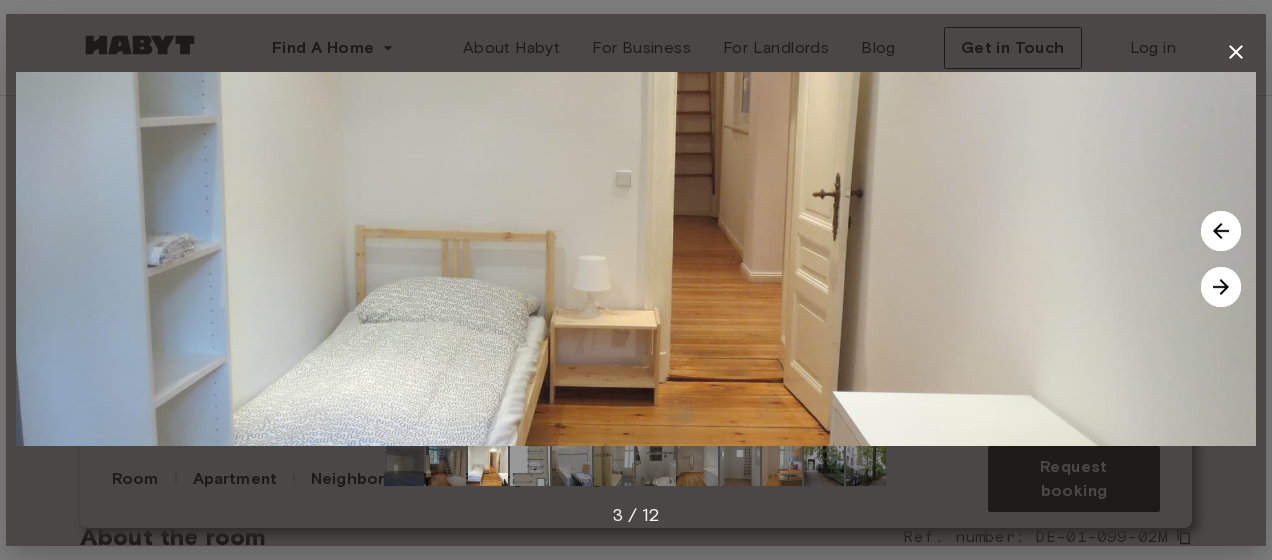 click at bounding box center (1221, 287) 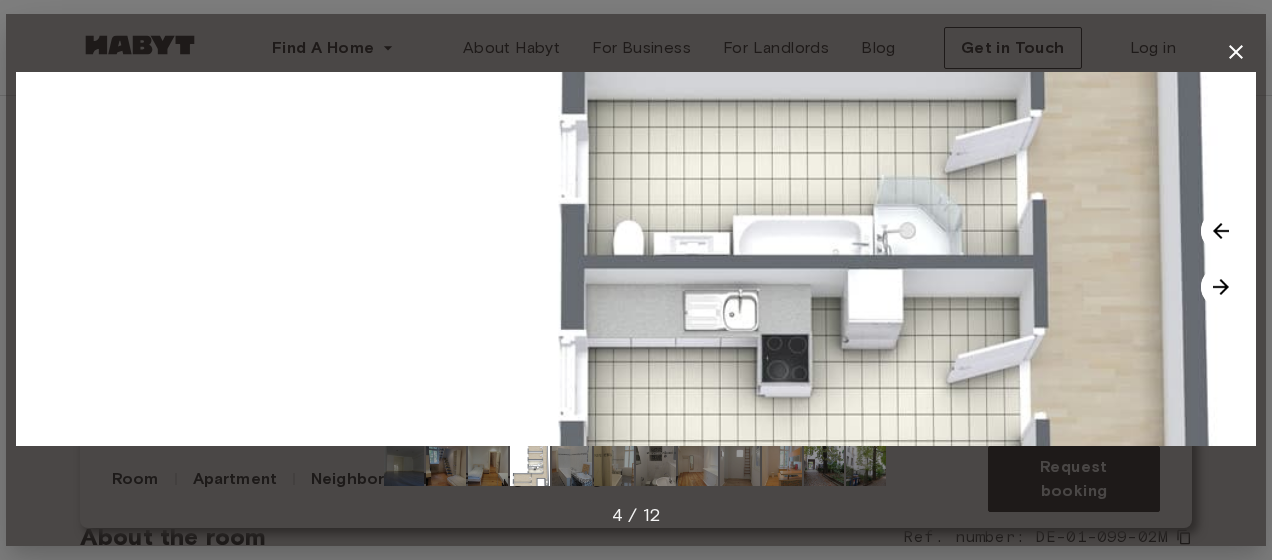 click at bounding box center (1221, 287) 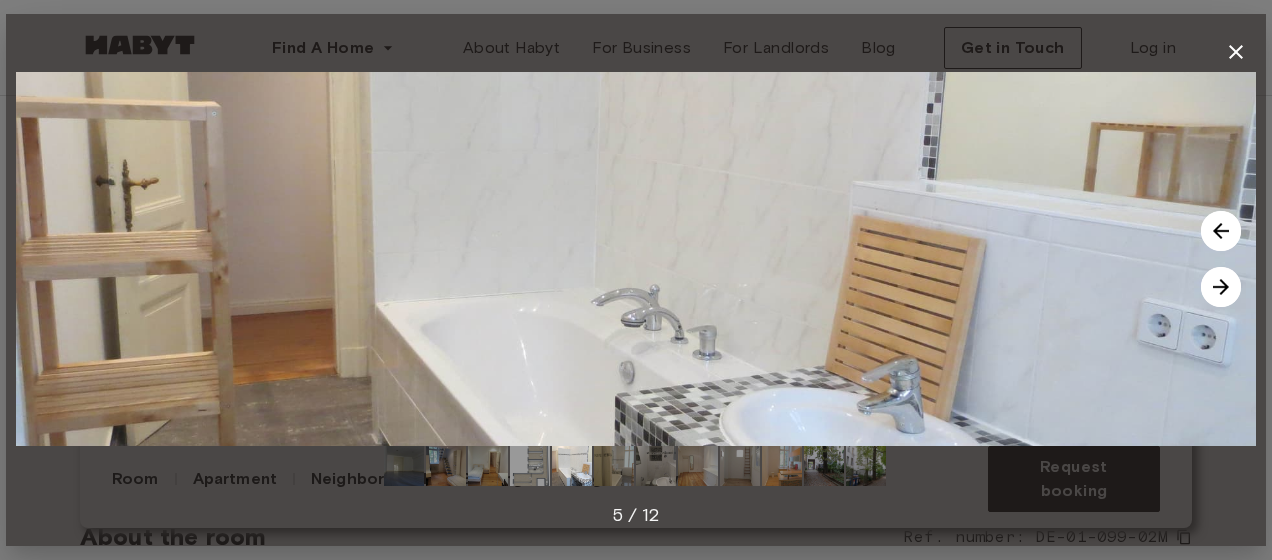 click at bounding box center (636, 259) 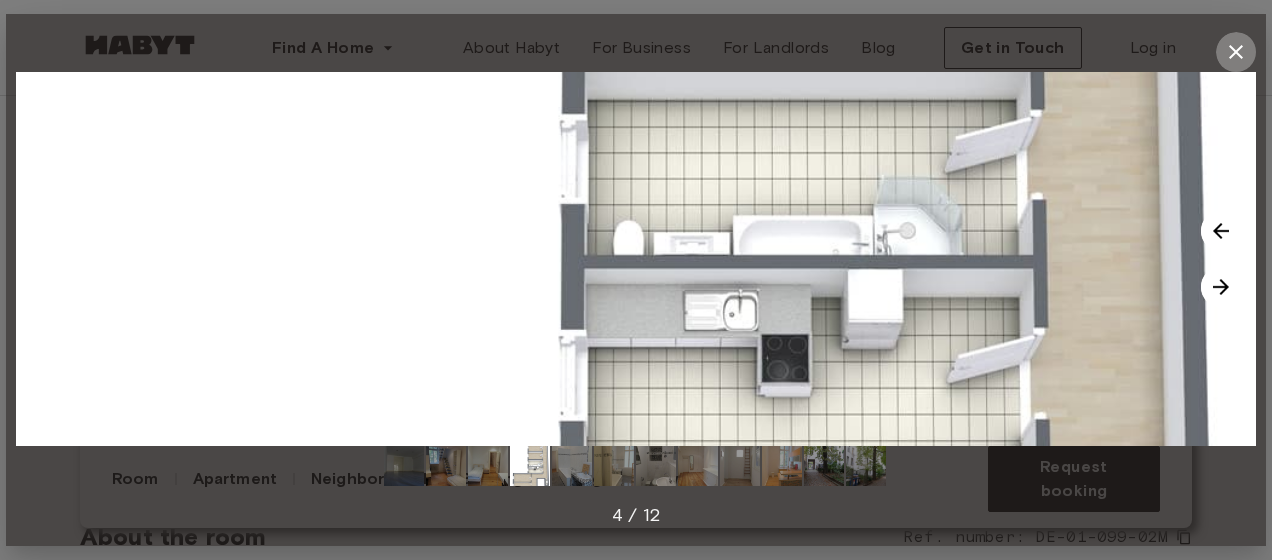 click 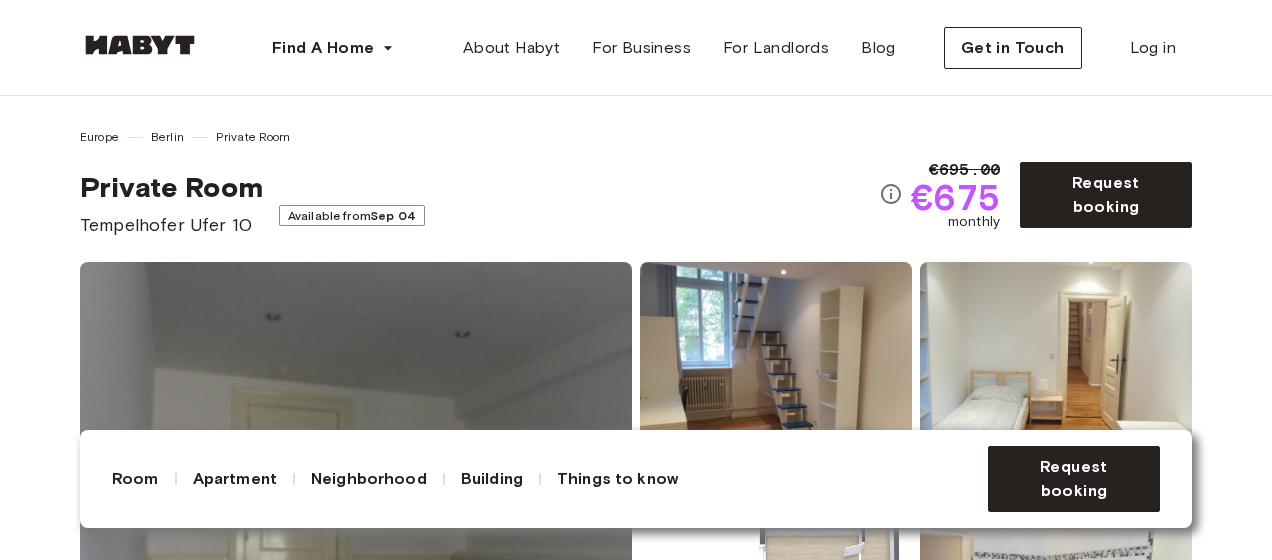 scroll, scrollTop: 100, scrollLeft: 0, axis: vertical 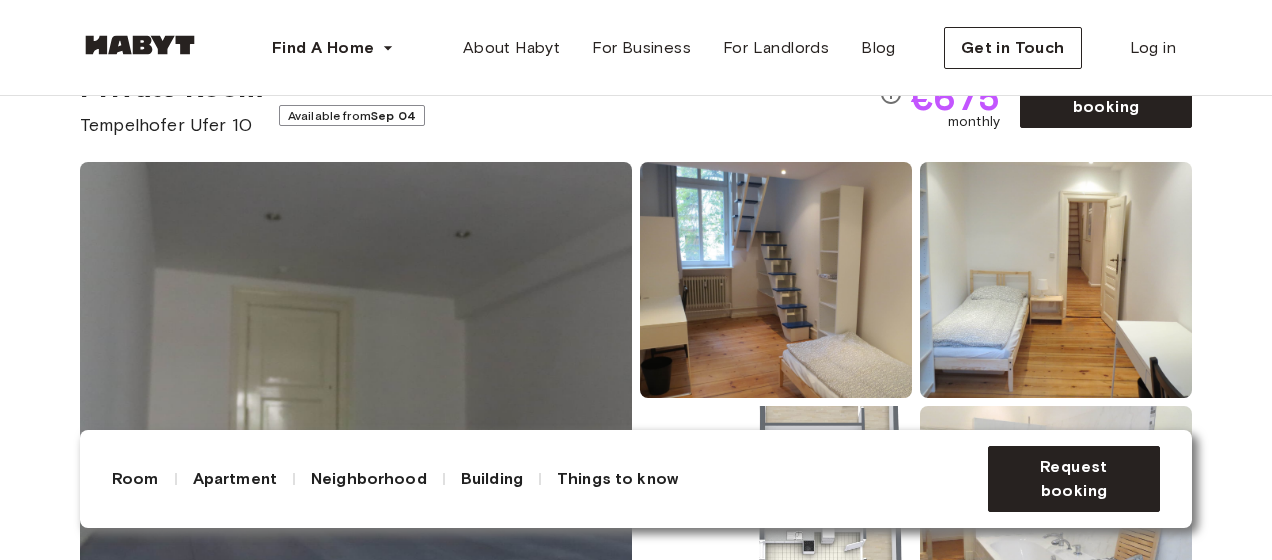click at bounding box center (776, 280) 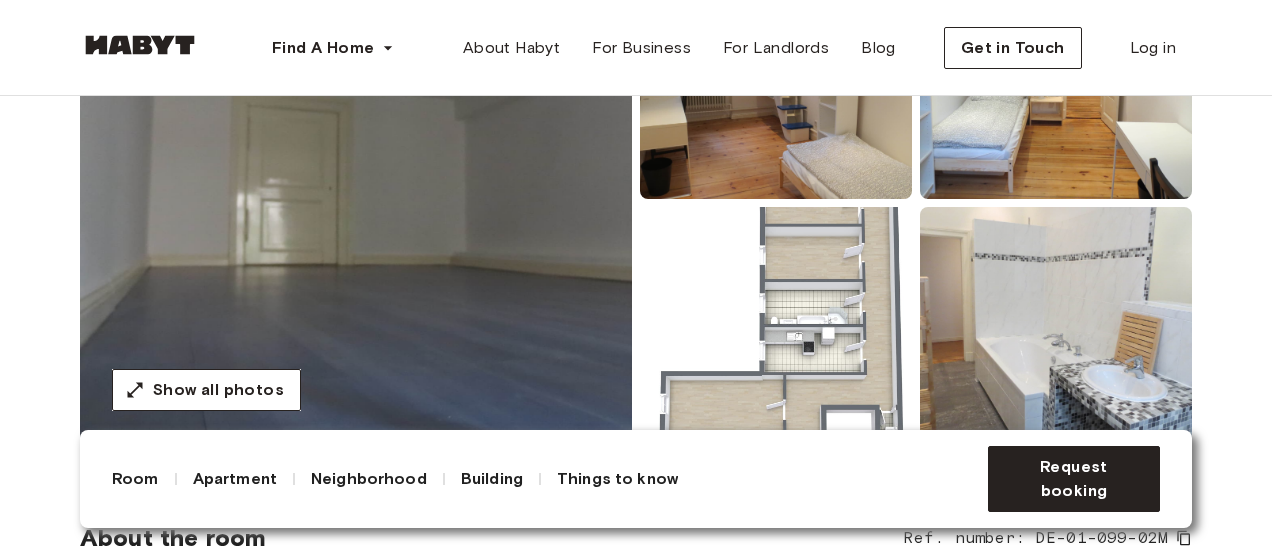 scroll, scrollTop: 300, scrollLeft: 0, axis: vertical 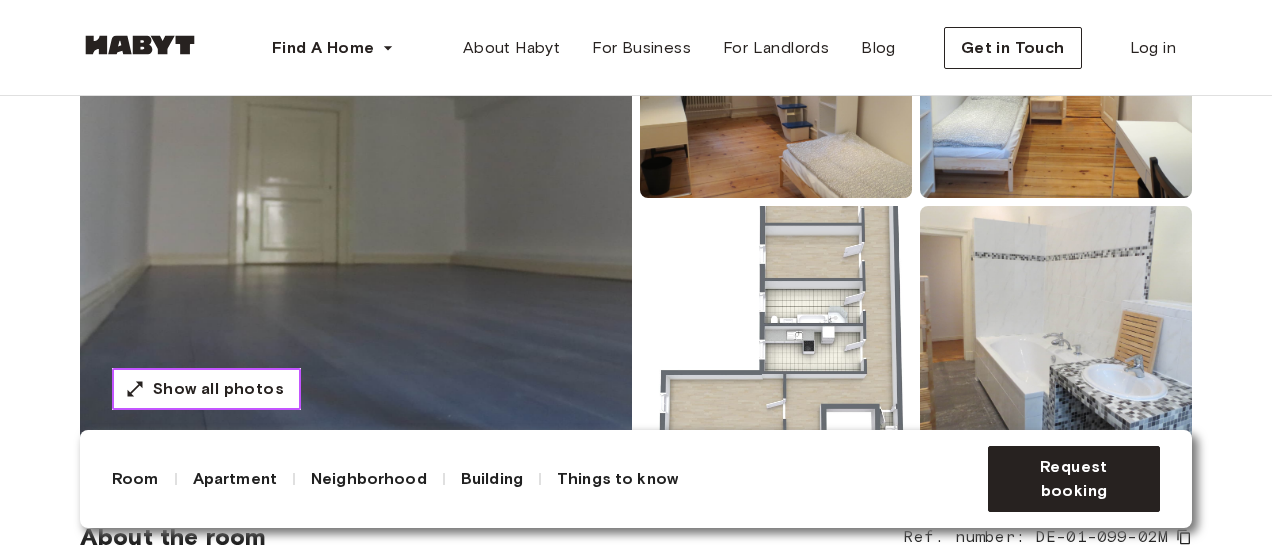 click on "Show all photos" at bounding box center [218, 389] 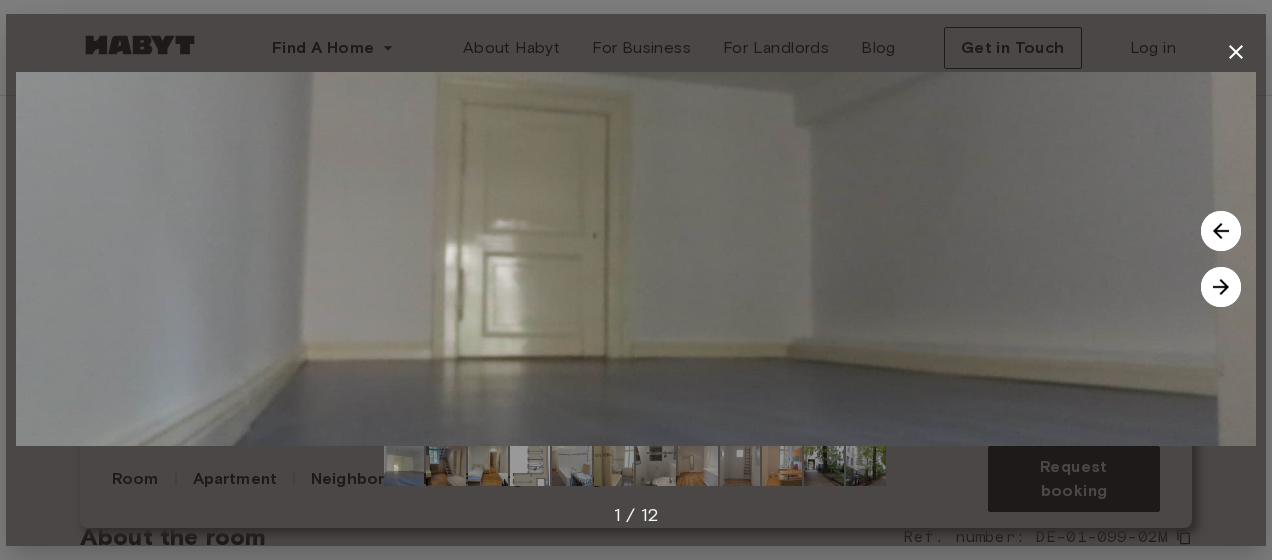 click at bounding box center [1221, 287] 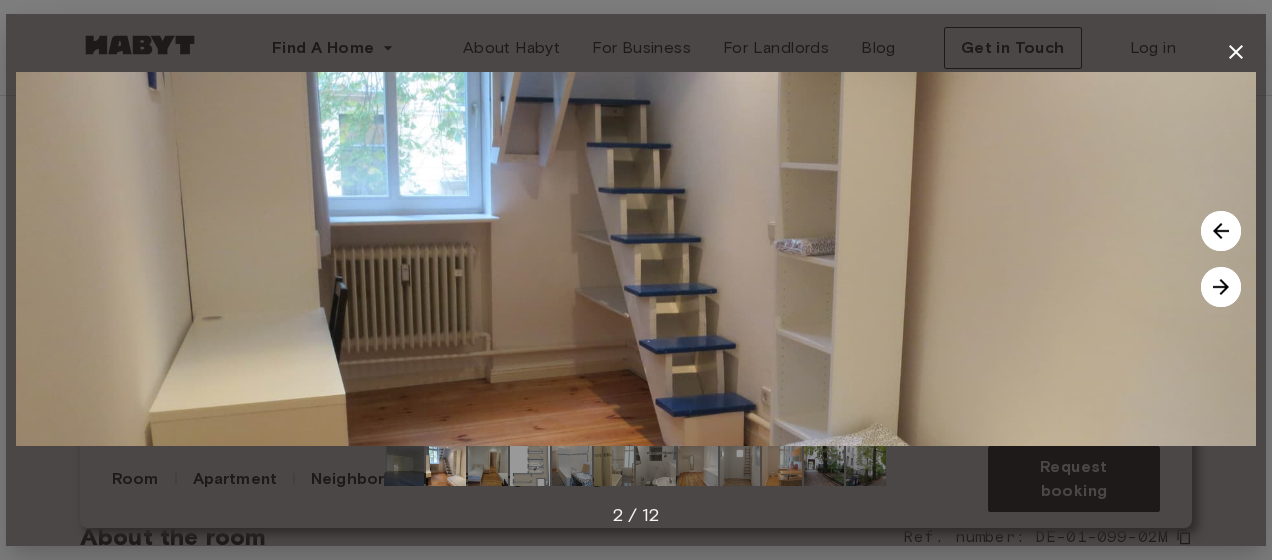 click at bounding box center (1221, 287) 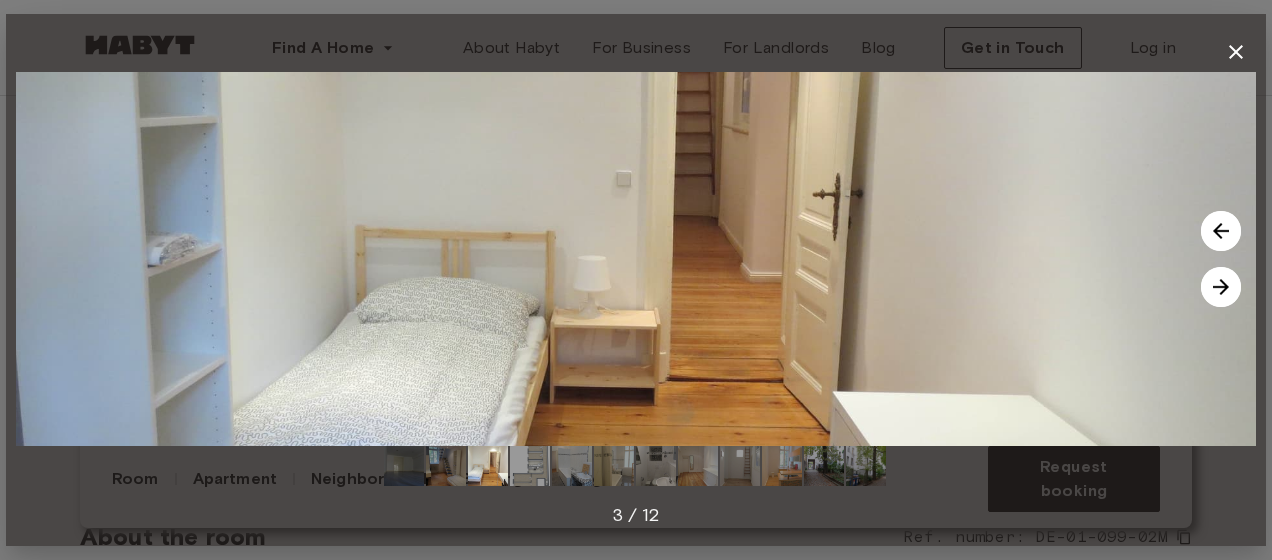click at bounding box center [1221, 287] 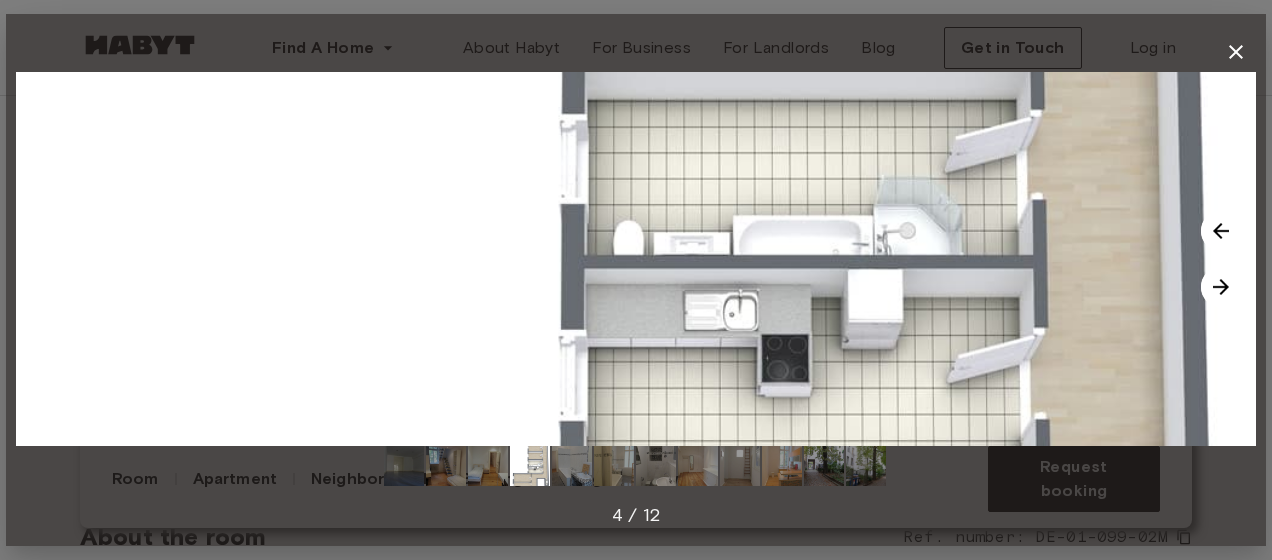 click at bounding box center [1221, 287] 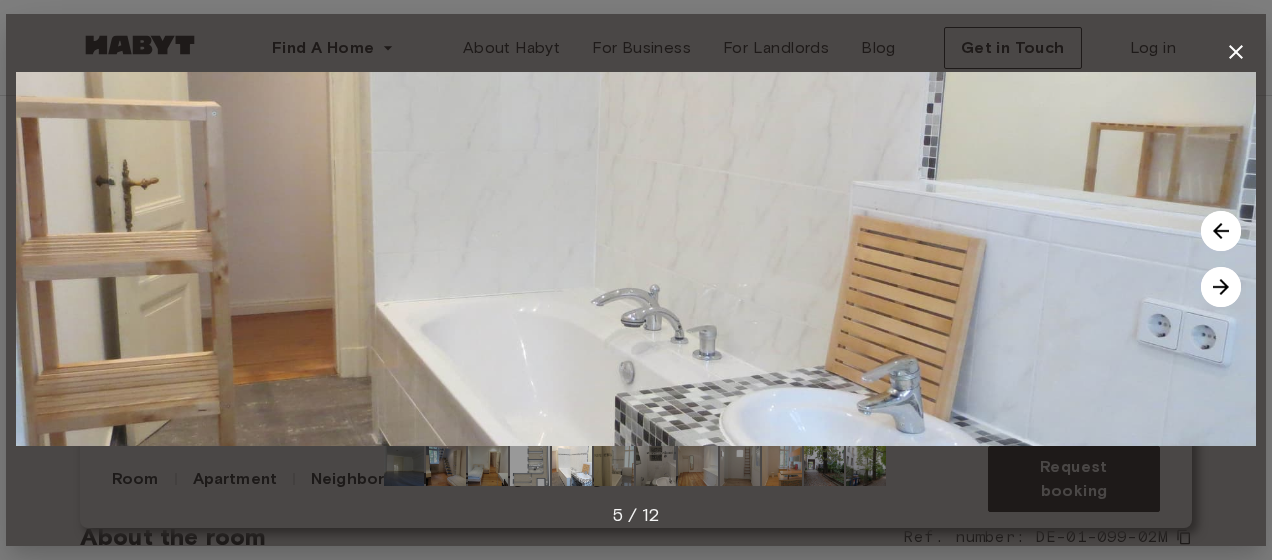 click at bounding box center [1221, 287] 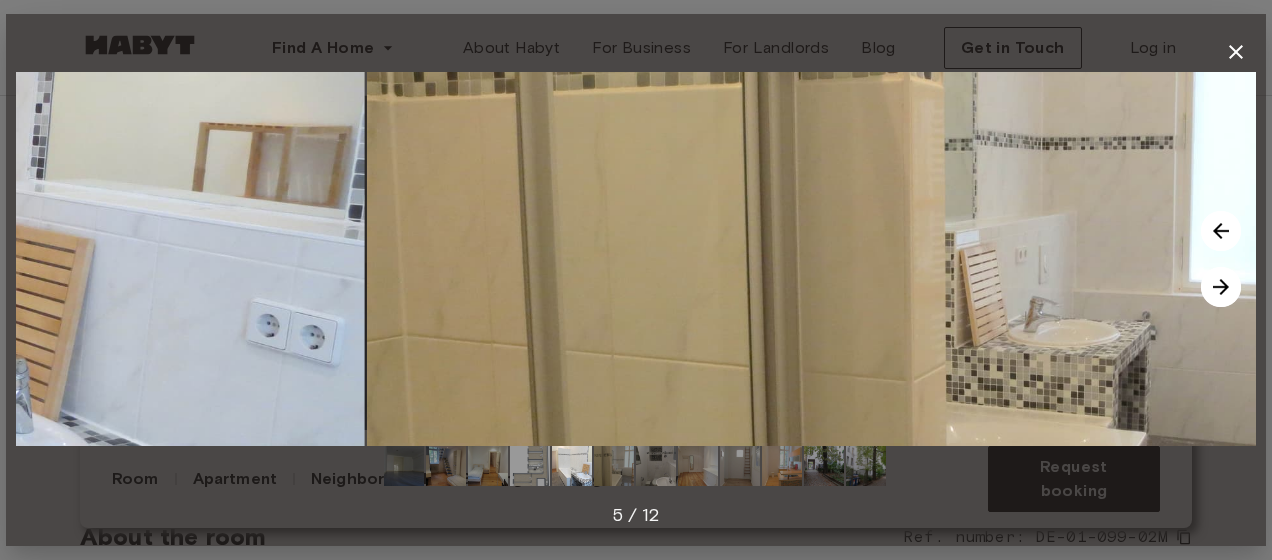 click at bounding box center [1221, 287] 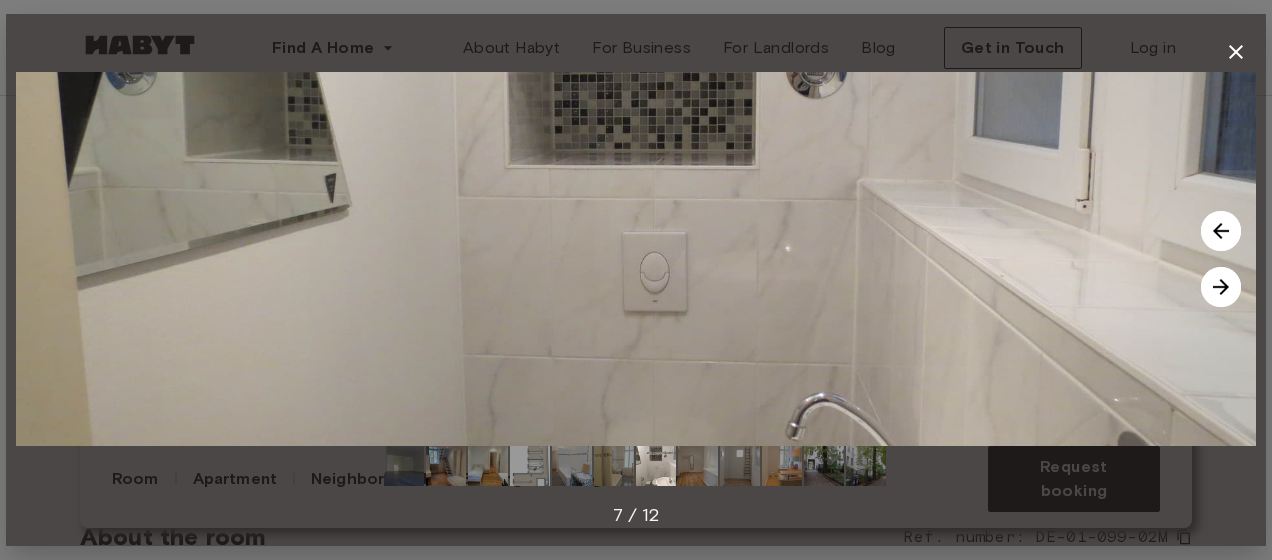 click at bounding box center [1221, 287] 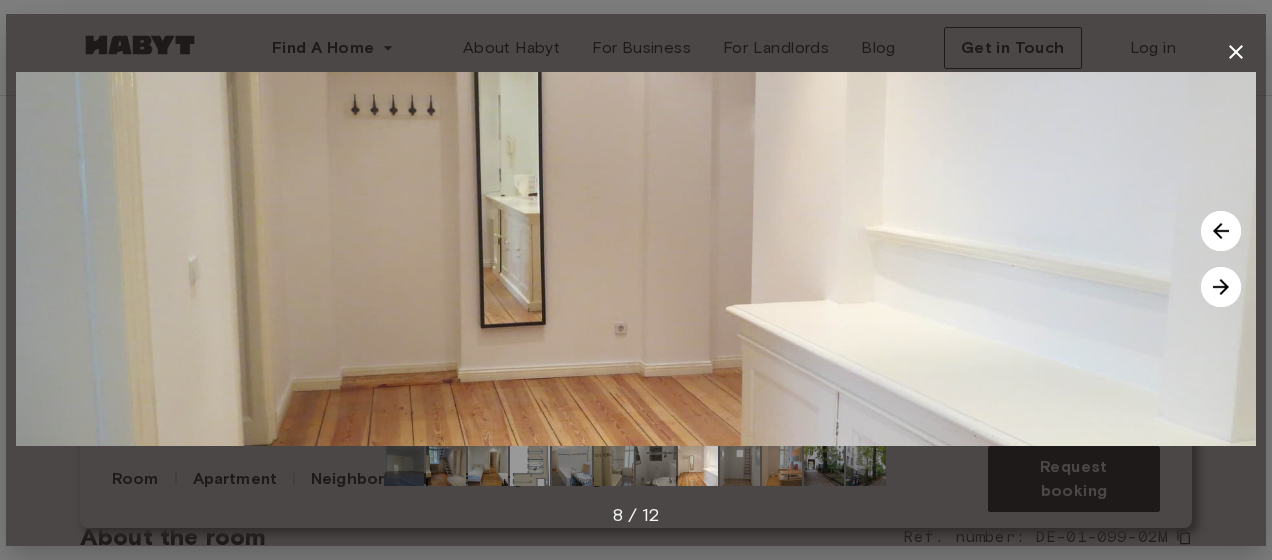click at bounding box center [1221, 287] 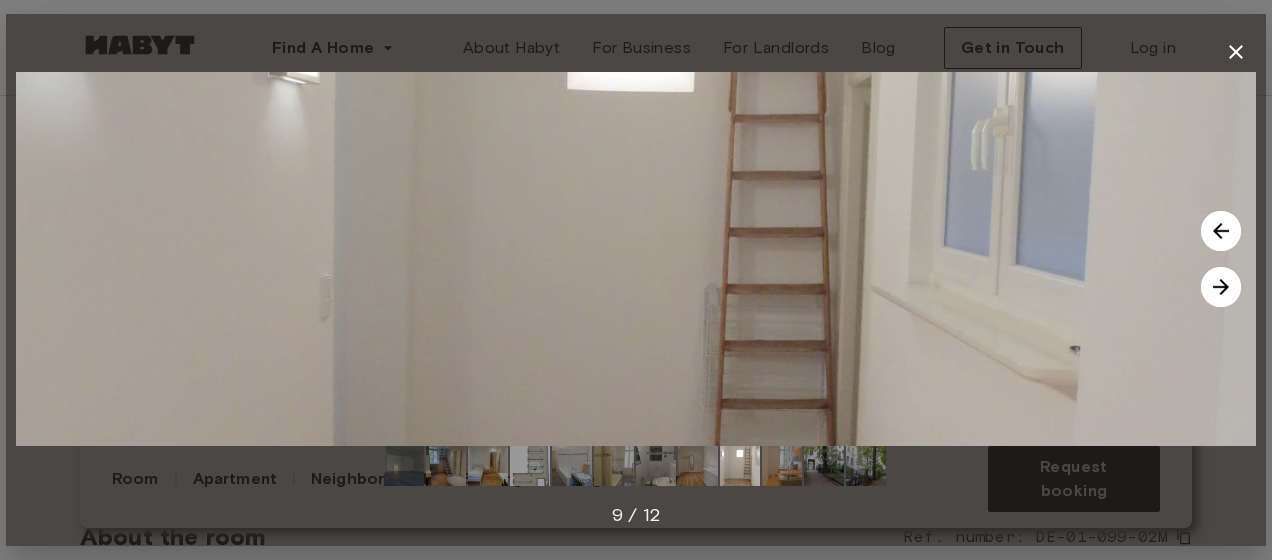 click at bounding box center [1221, 287] 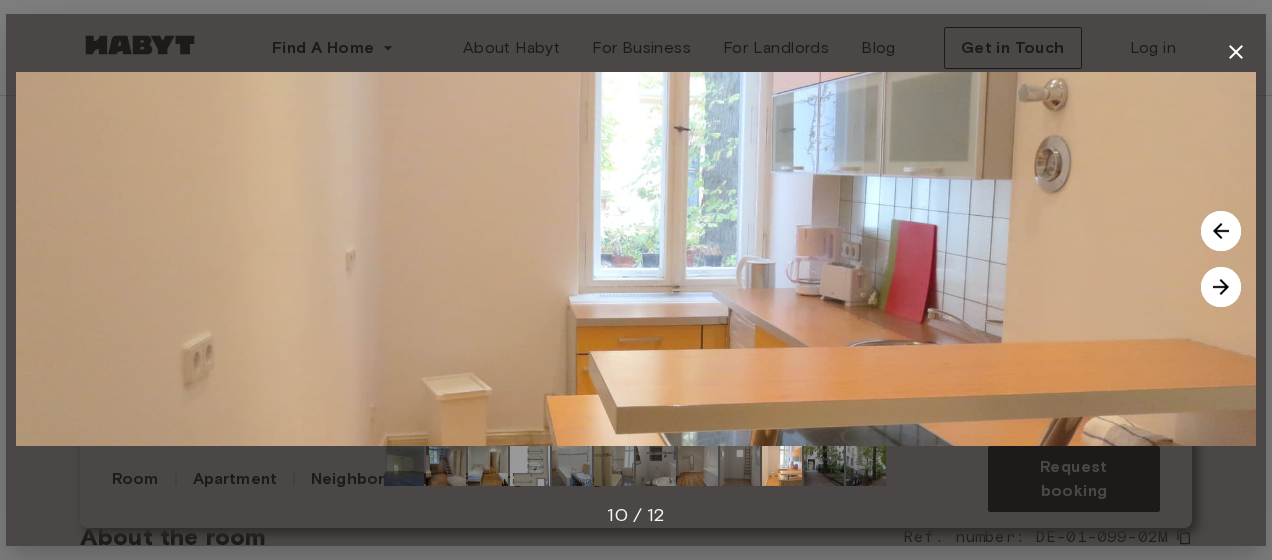 click at bounding box center (1221, 231) 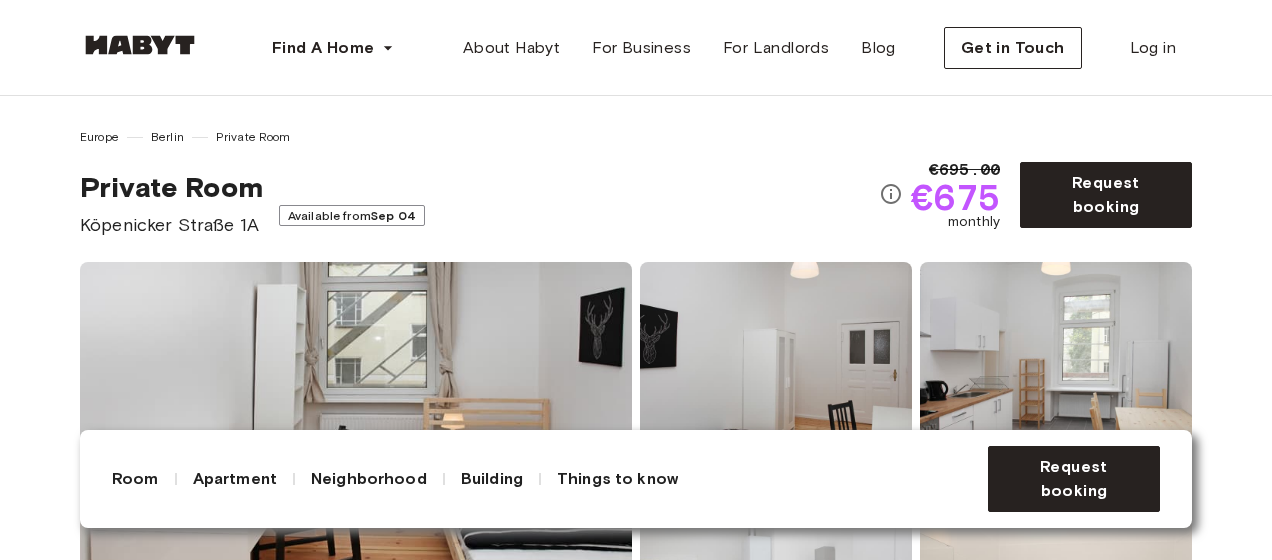 scroll, scrollTop: 100, scrollLeft: 0, axis: vertical 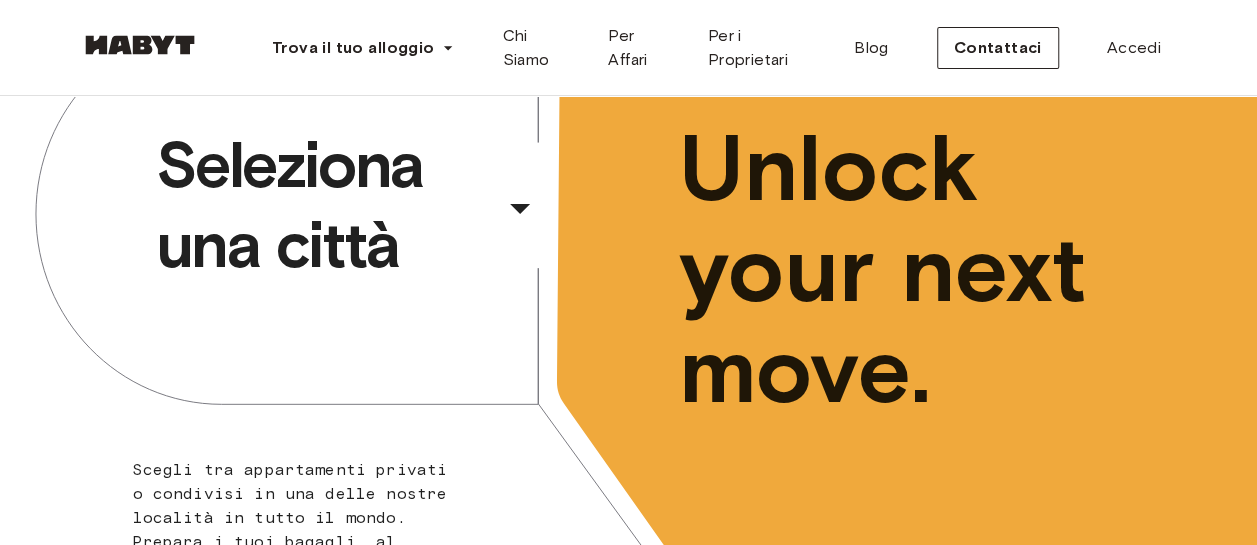 click on "​" at bounding box center (547, 225) 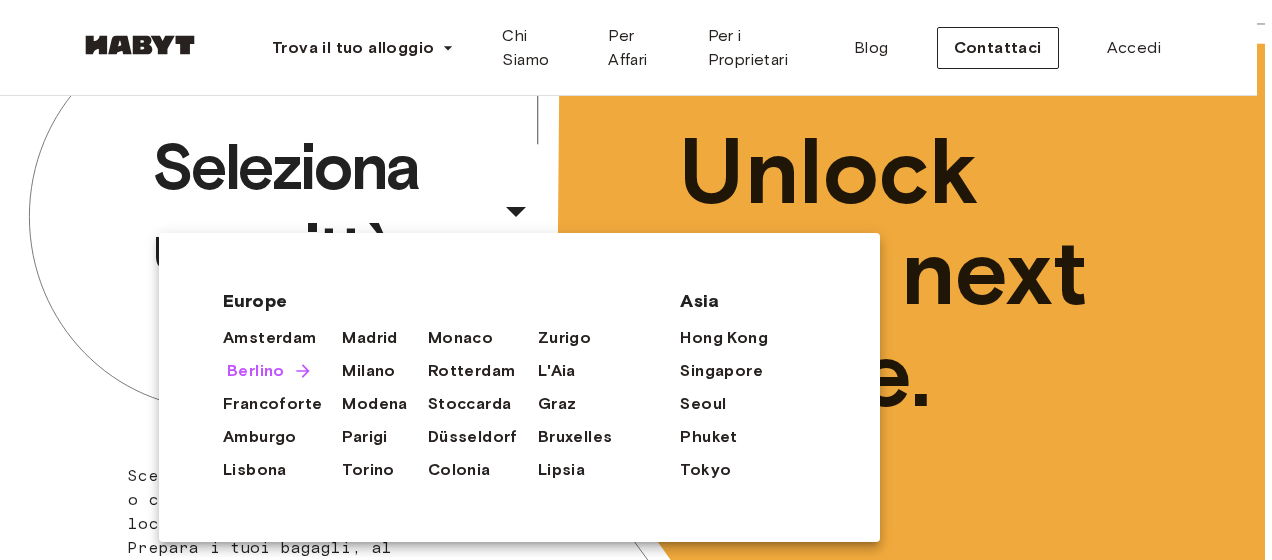 click on "Berlino" at bounding box center (256, 371) 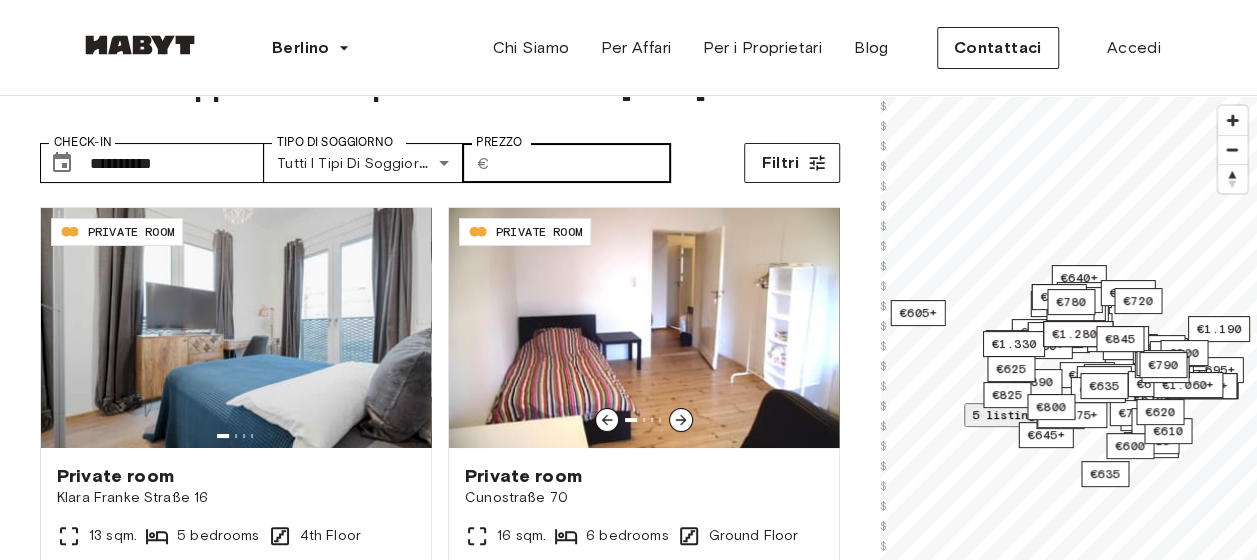 scroll, scrollTop: 100, scrollLeft: 0, axis: vertical 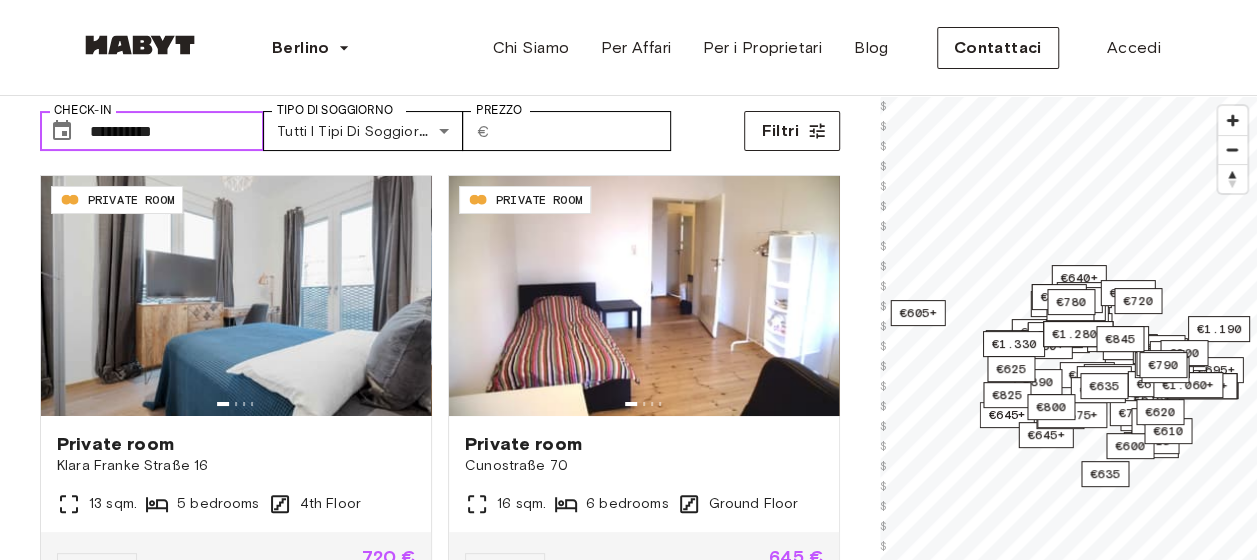 click on "**********" at bounding box center (177, 131) 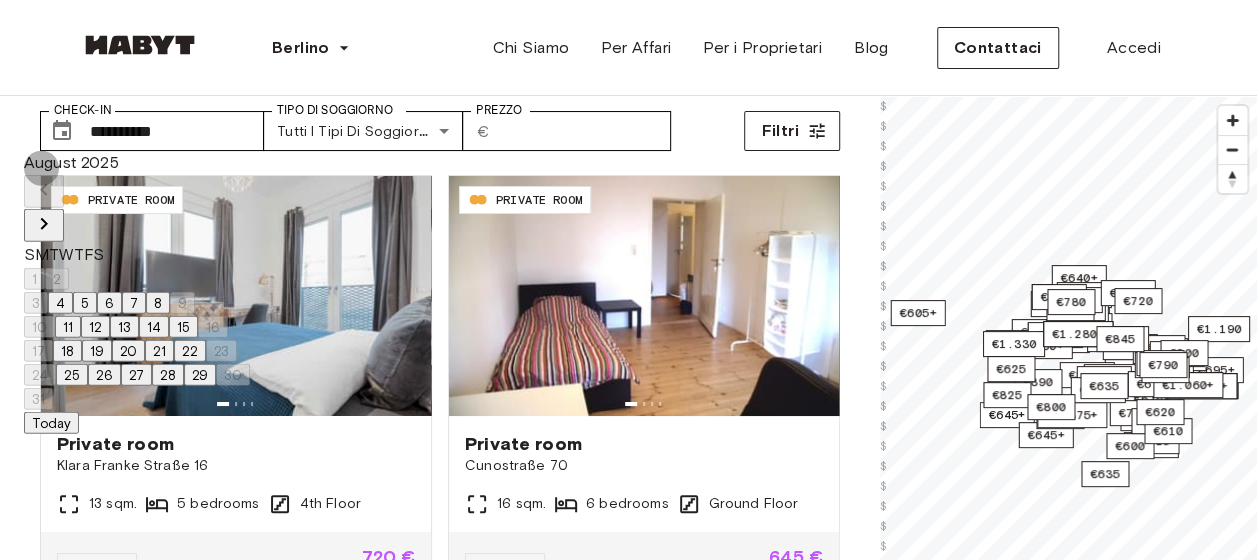 click 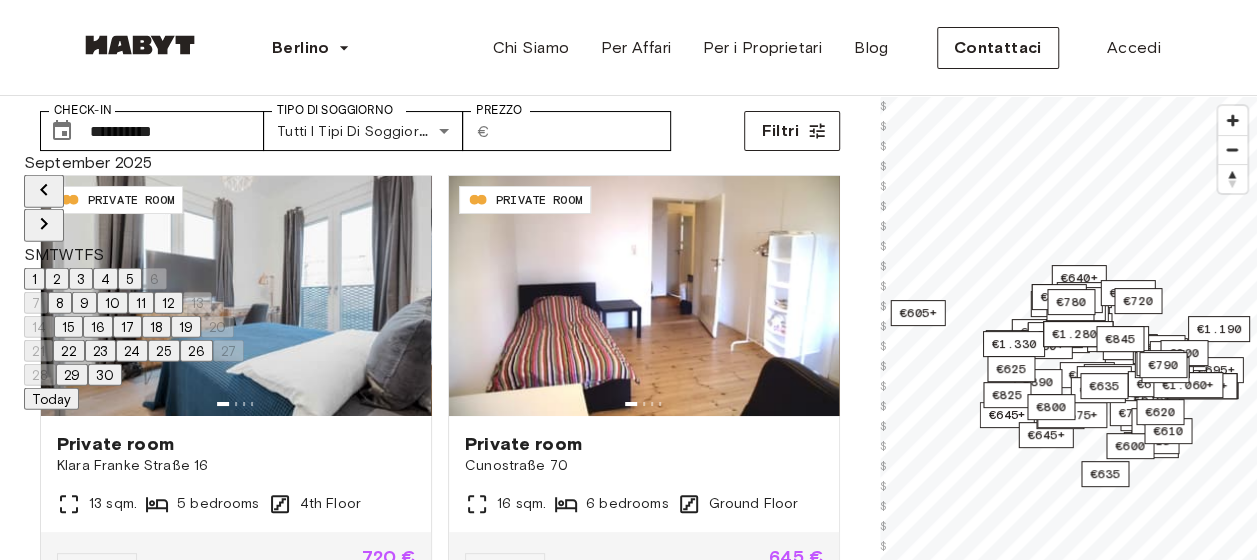 click on "2" at bounding box center [57, 279] 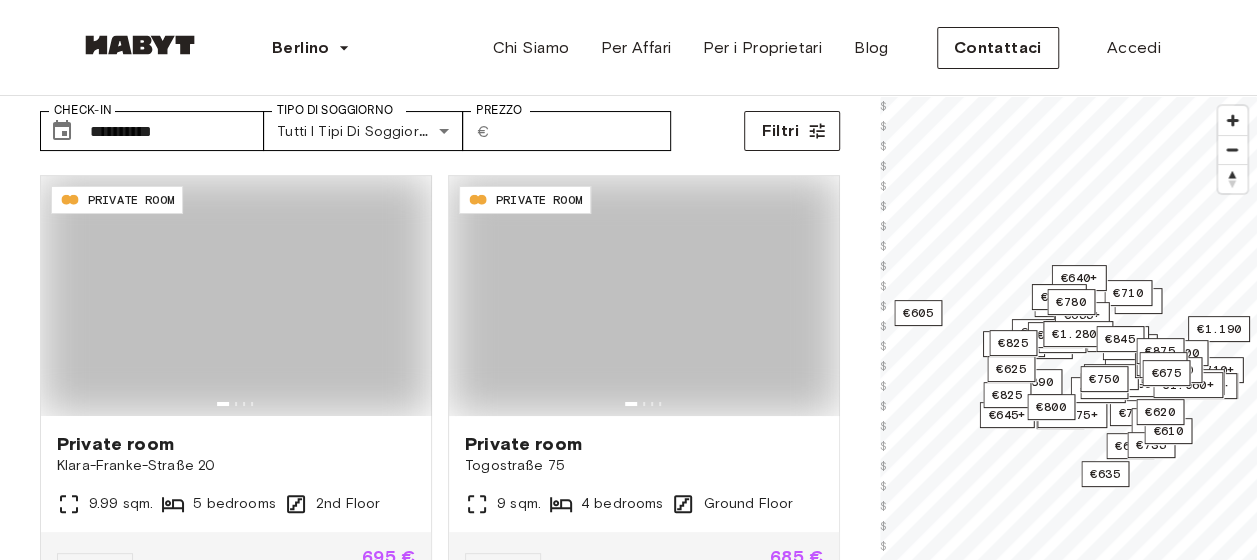 type on "**********" 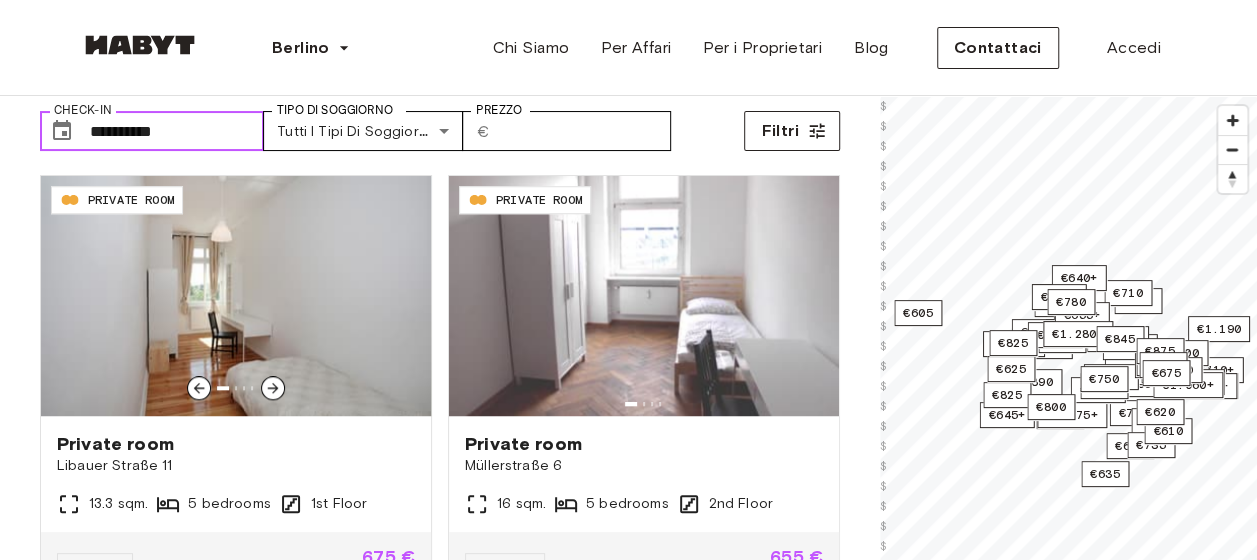scroll, scrollTop: 1000, scrollLeft: 0, axis: vertical 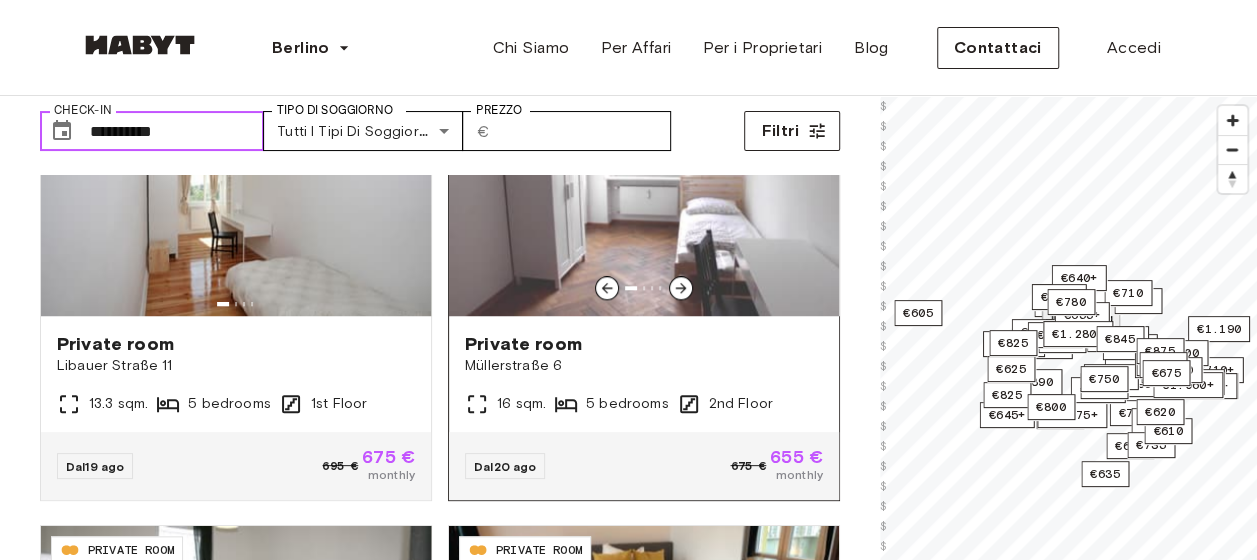 click at bounding box center [644, 196] 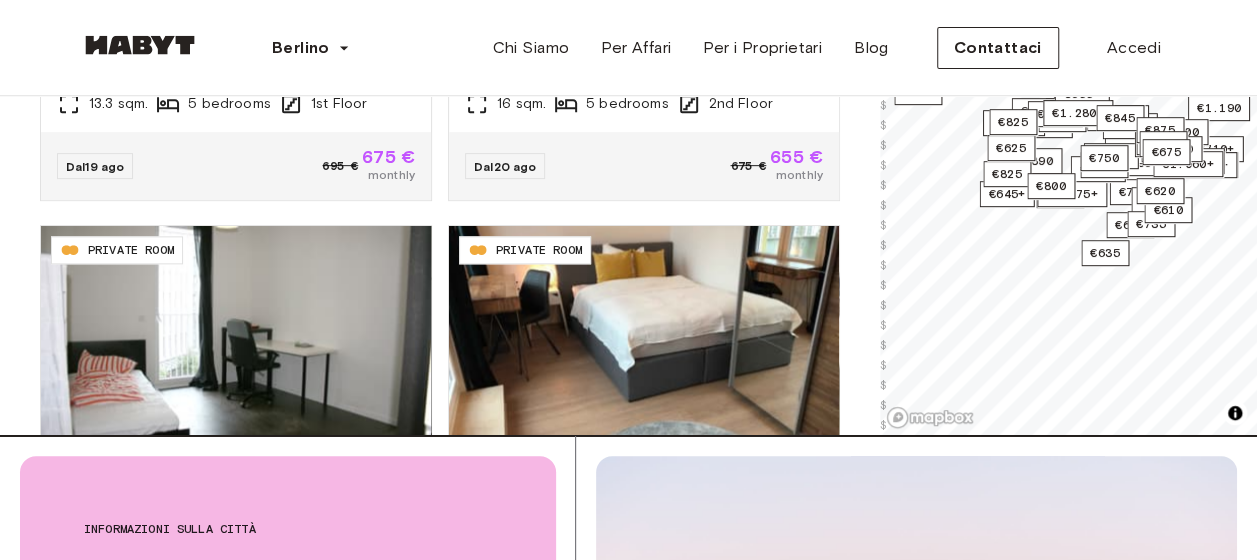 scroll, scrollTop: 500, scrollLeft: 0, axis: vertical 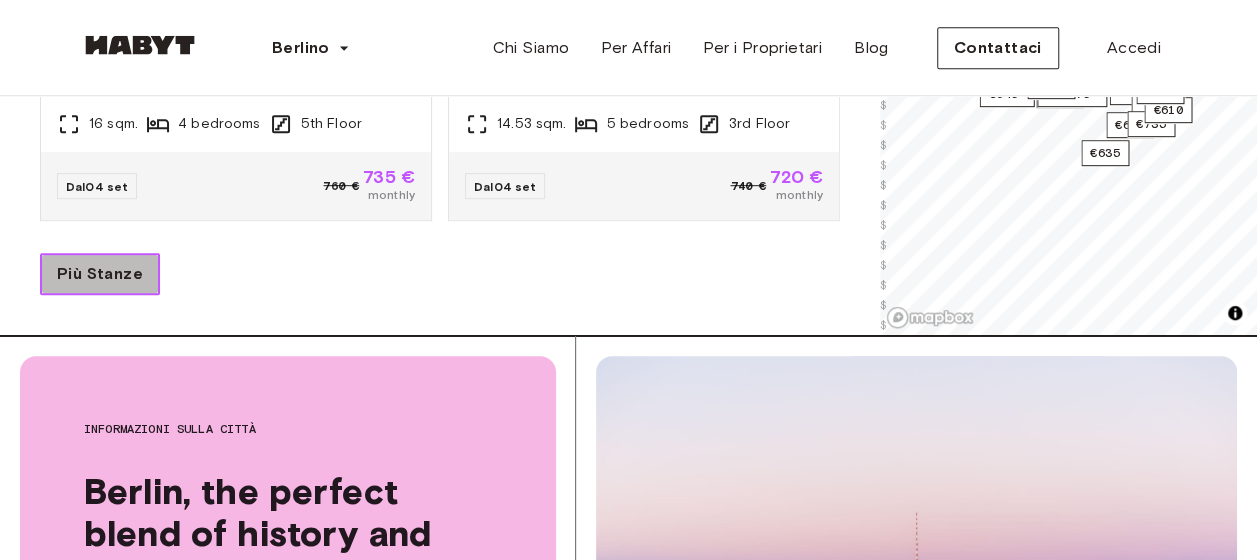 click on "Più Stanze" at bounding box center (100, 274) 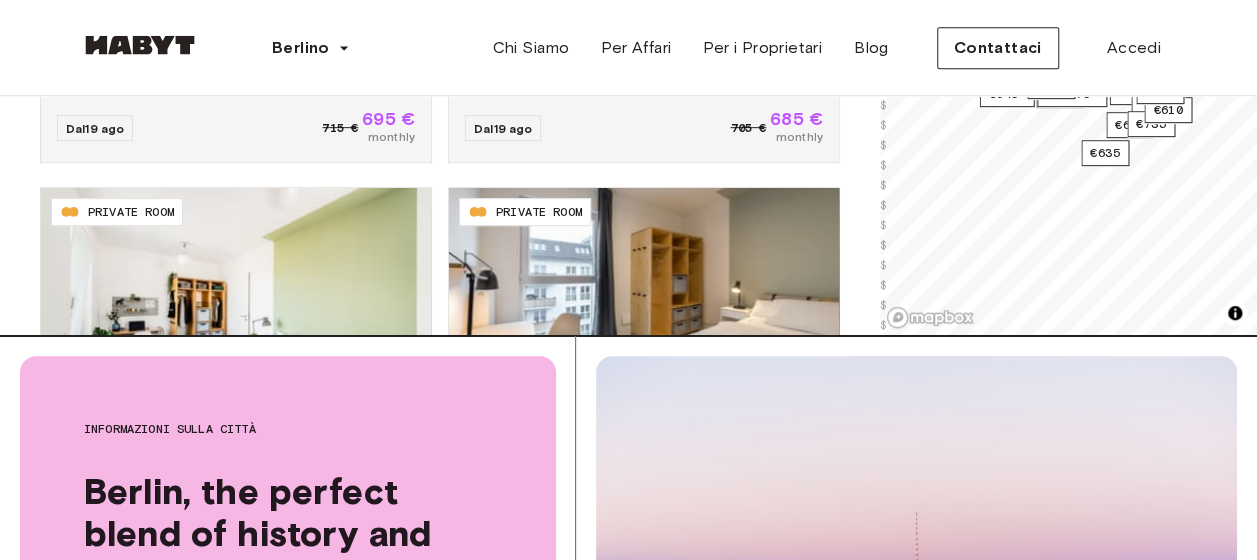 scroll, scrollTop: 0, scrollLeft: 0, axis: both 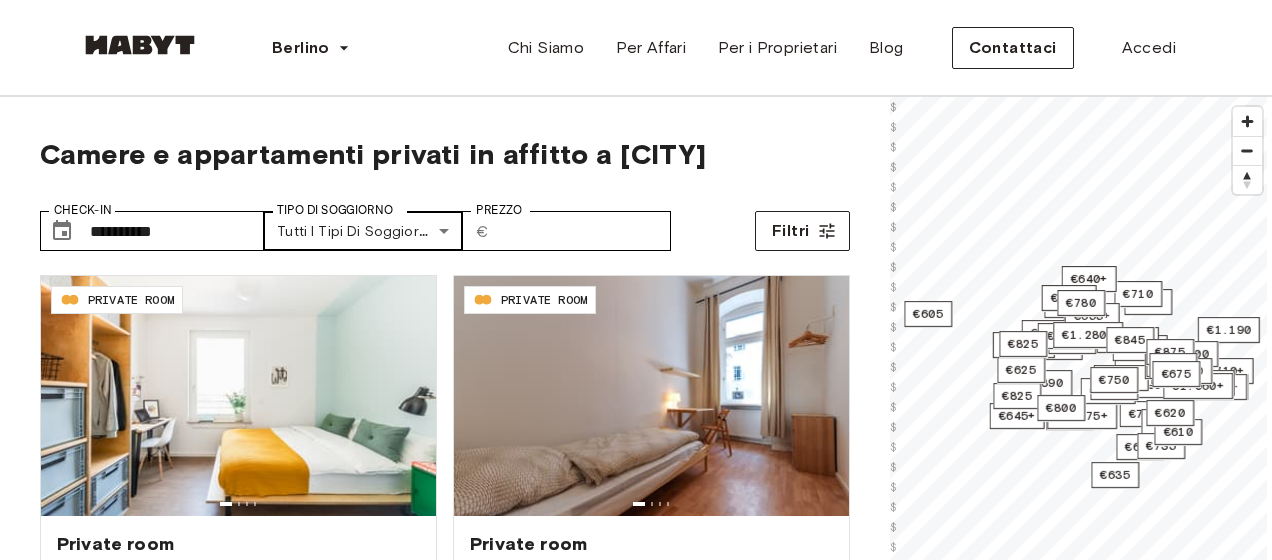 click on "**********" at bounding box center [636, 2378] 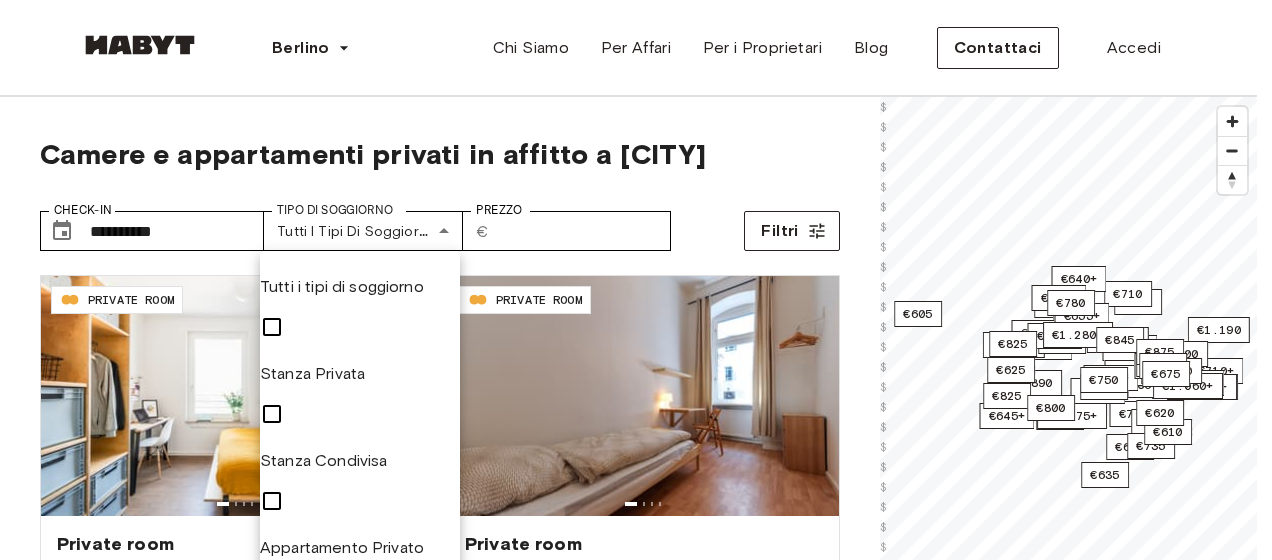 click at bounding box center [272, 327] 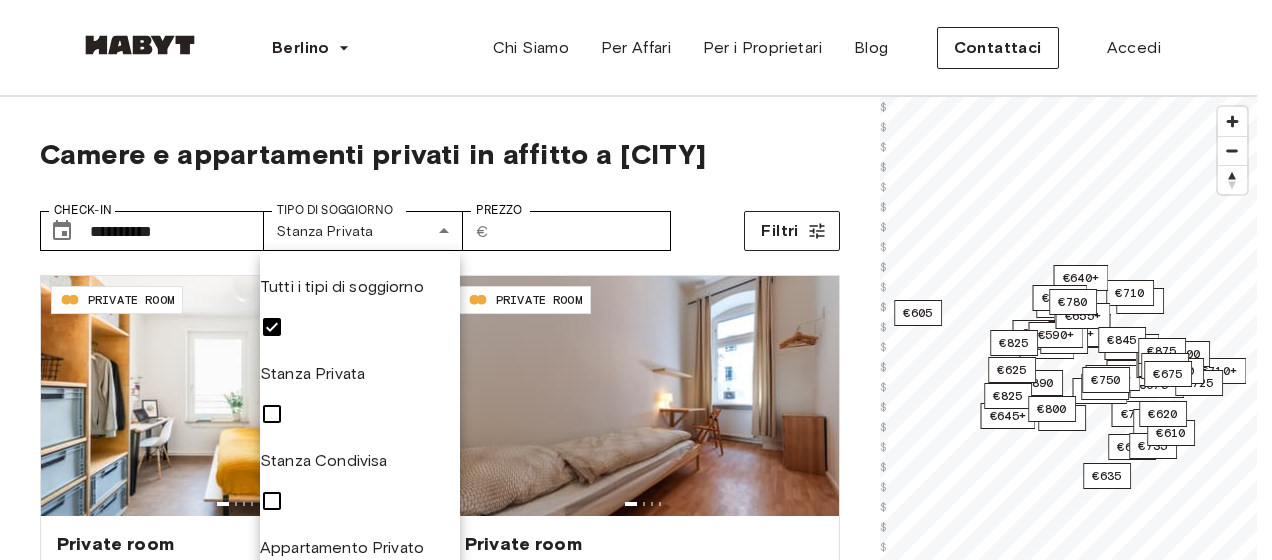 click at bounding box center (636, 280) 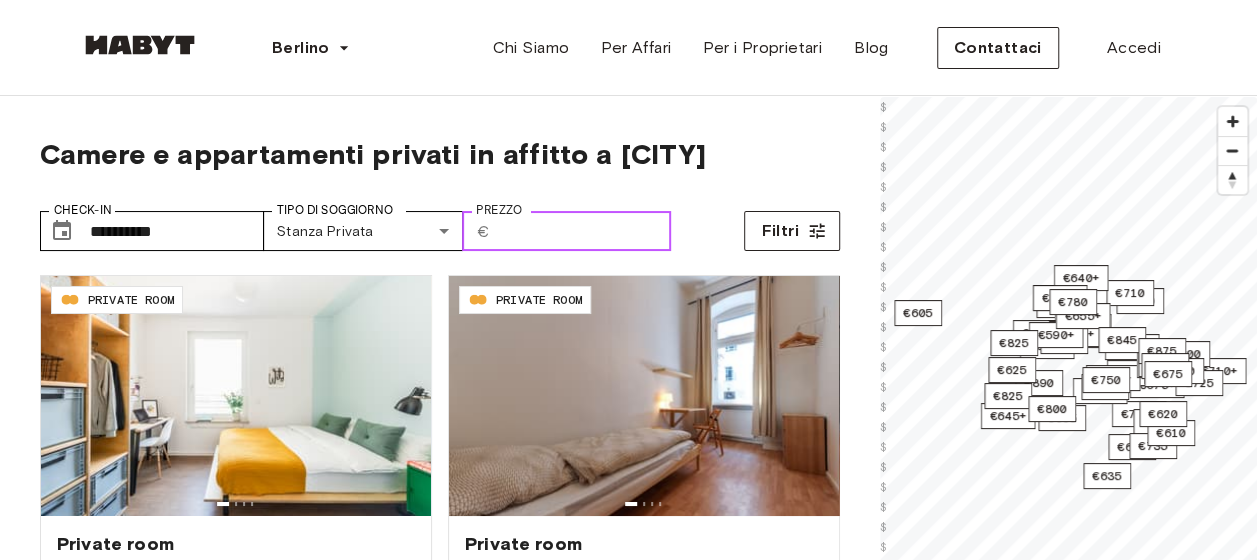 click on "Prezzo" at bounding box center [584, 231] 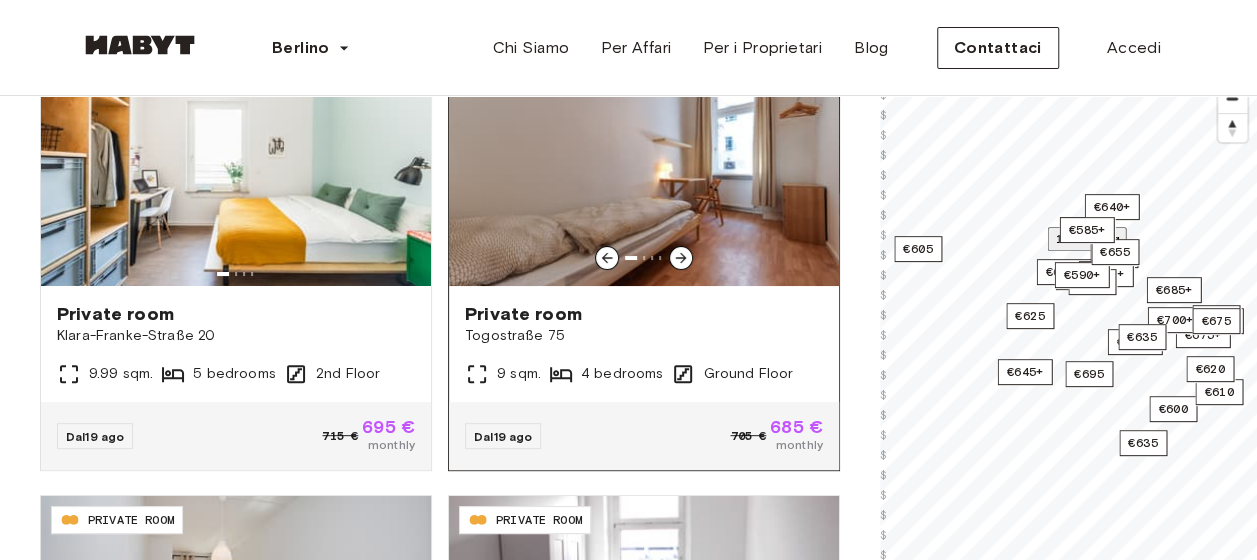 scroll, scrollTop: 200, scrollLeft: 0, axis: vertical 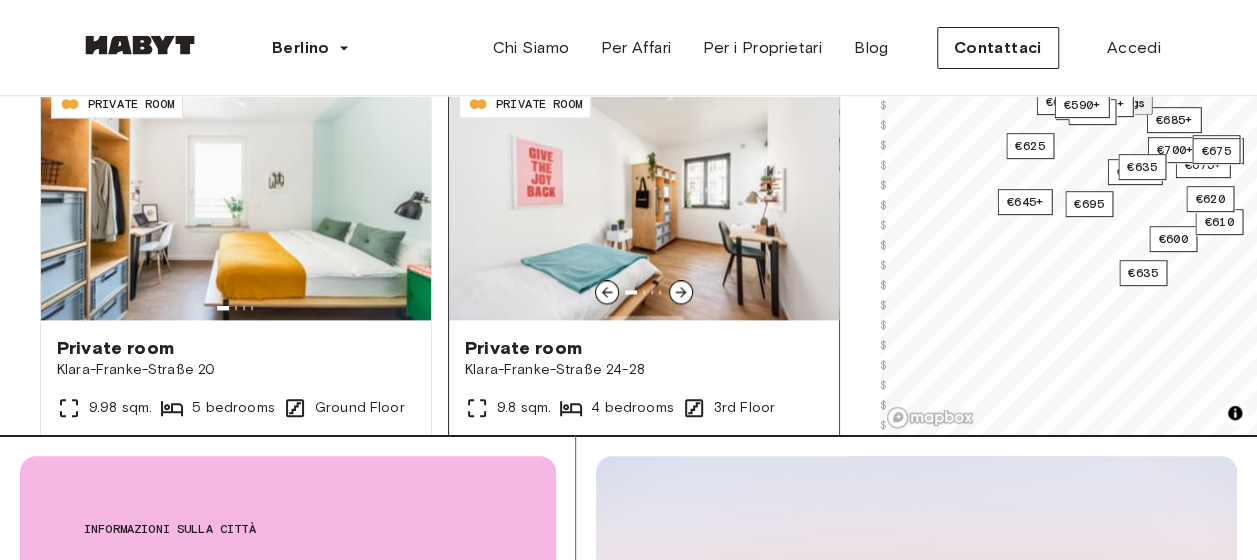 type on "***" 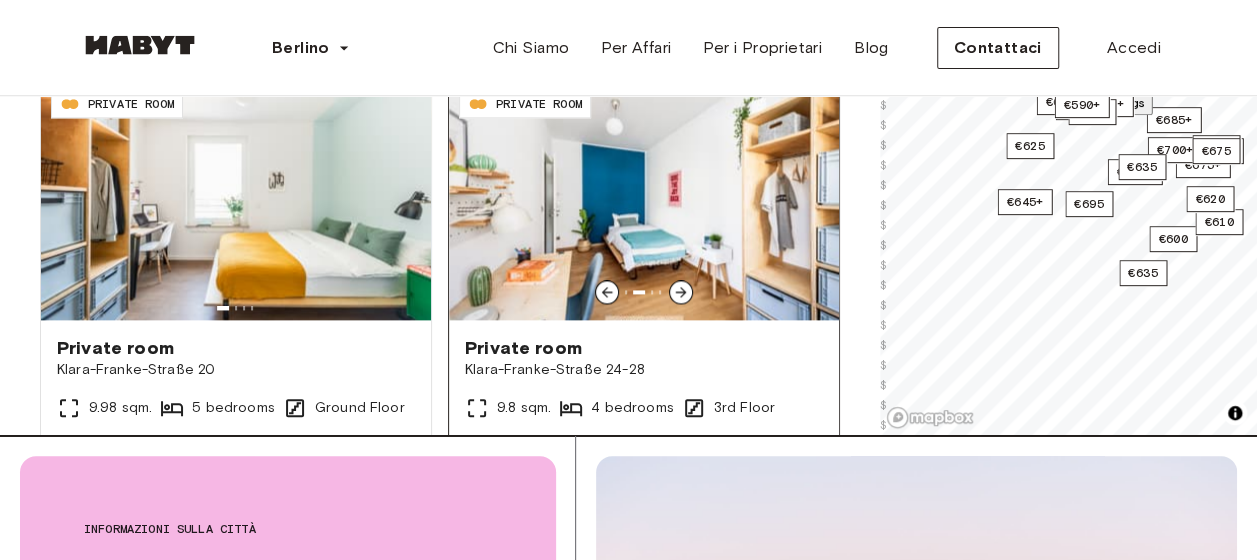 click 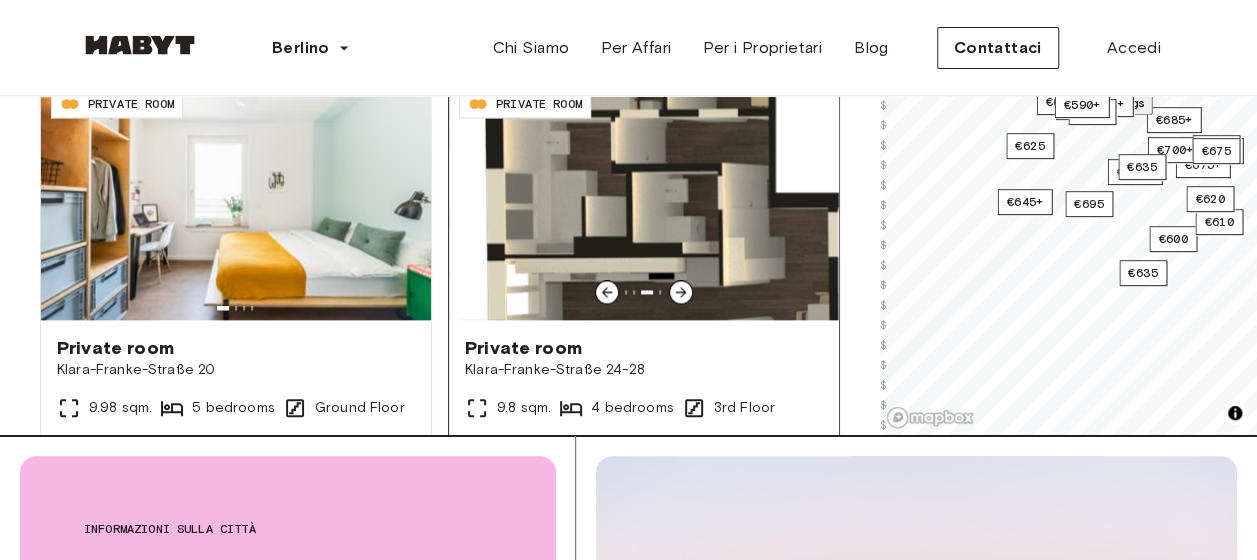 click 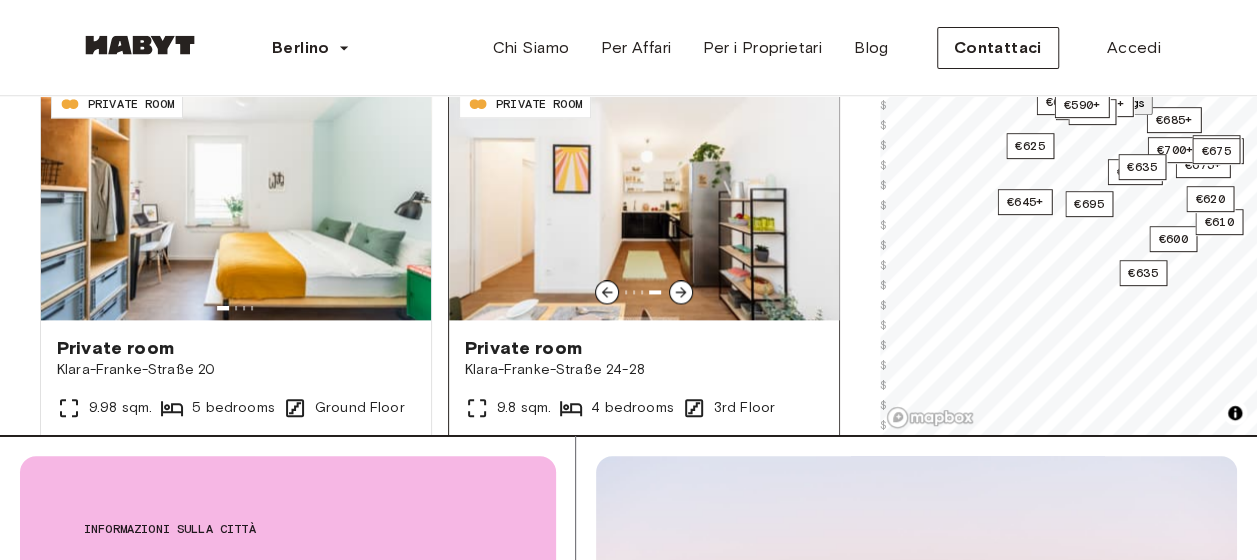 click 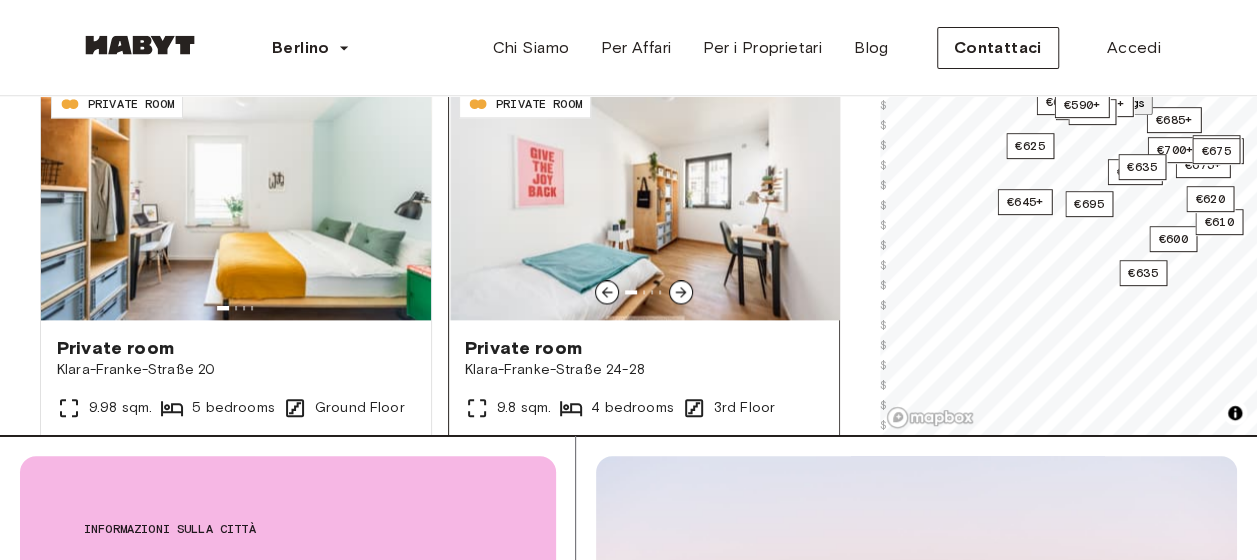 click 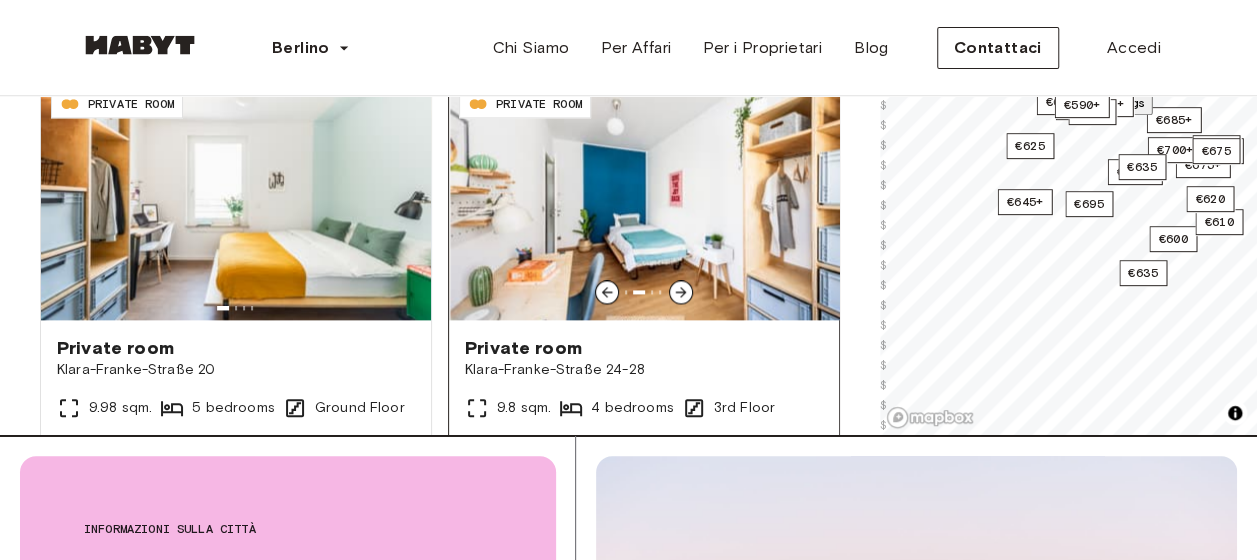 click 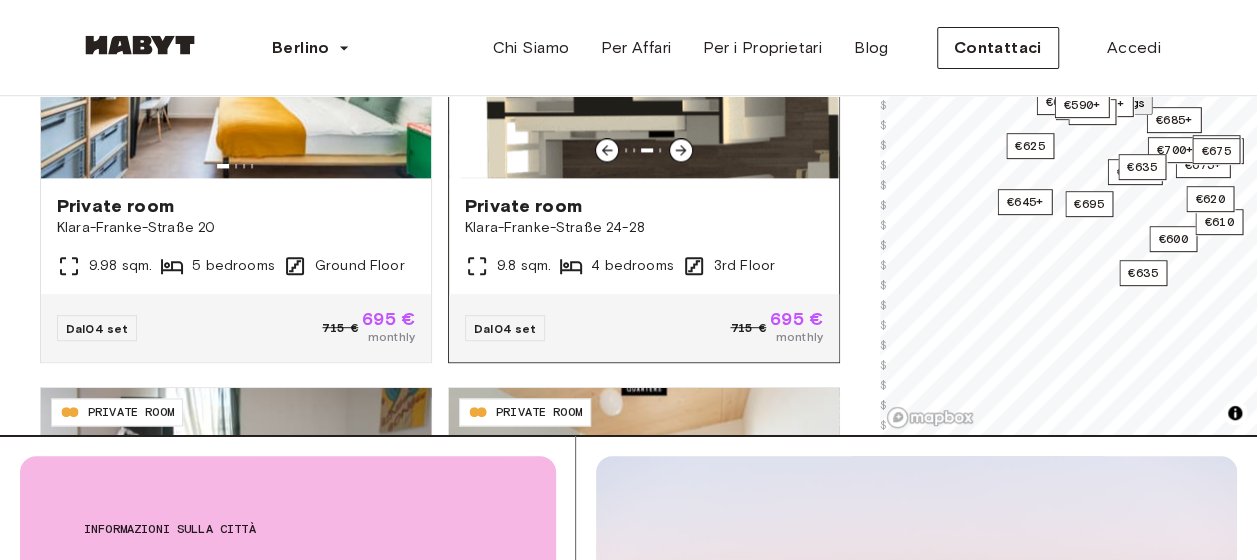 scroll, scrollTop: 1246, scrollLeft: 0, axis: vertical 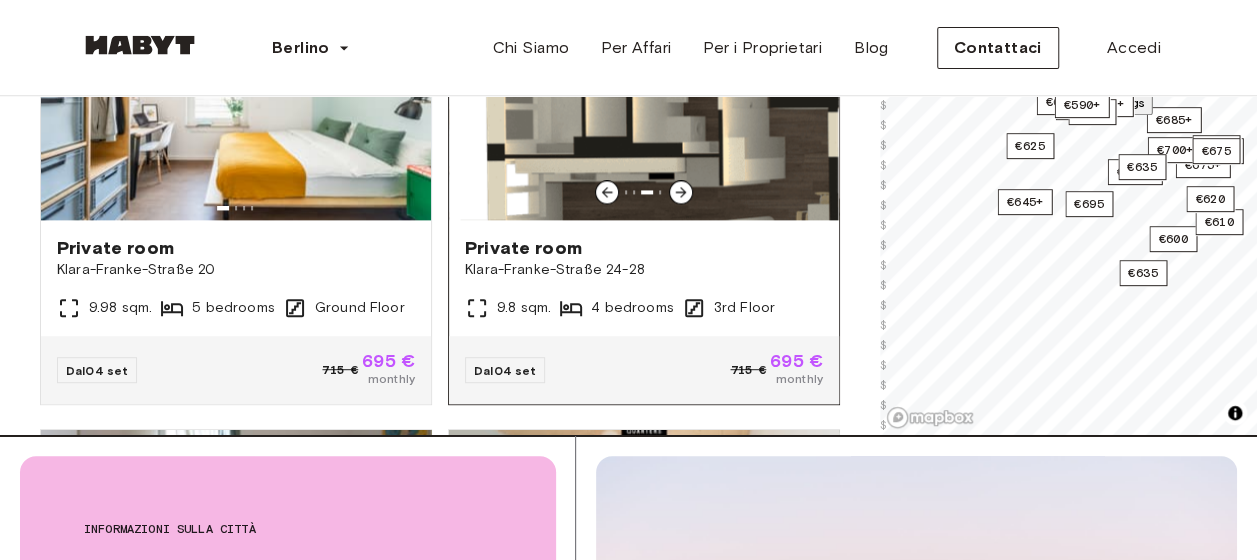 click on "Private room" at bounding box center (644, 248) 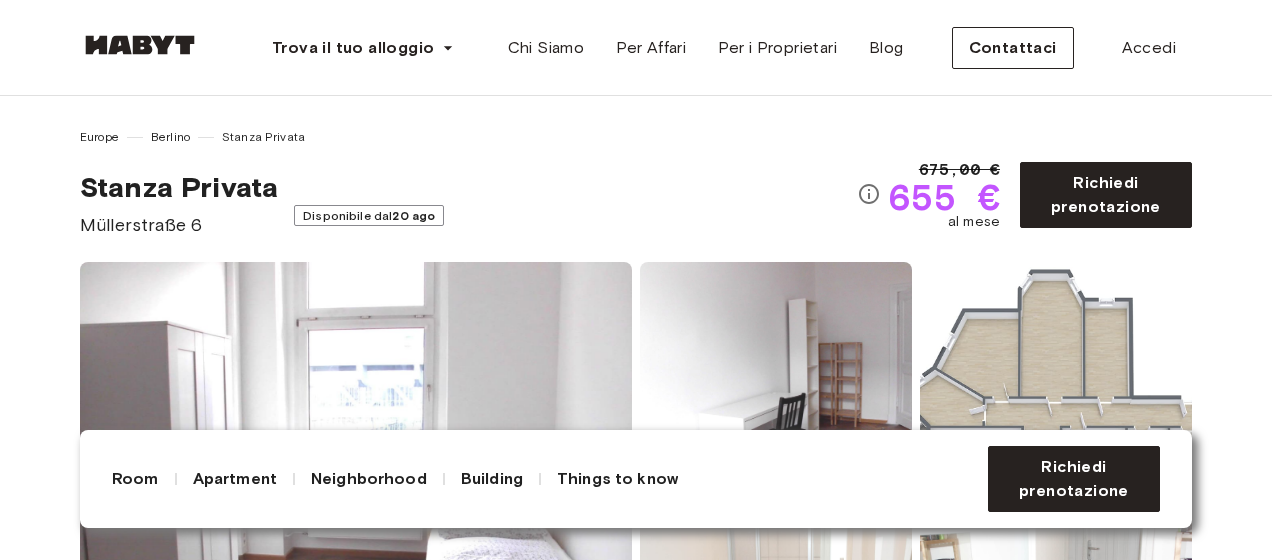 scroll, scrollTop: 200, scrollLeft: 0, axis: vertical 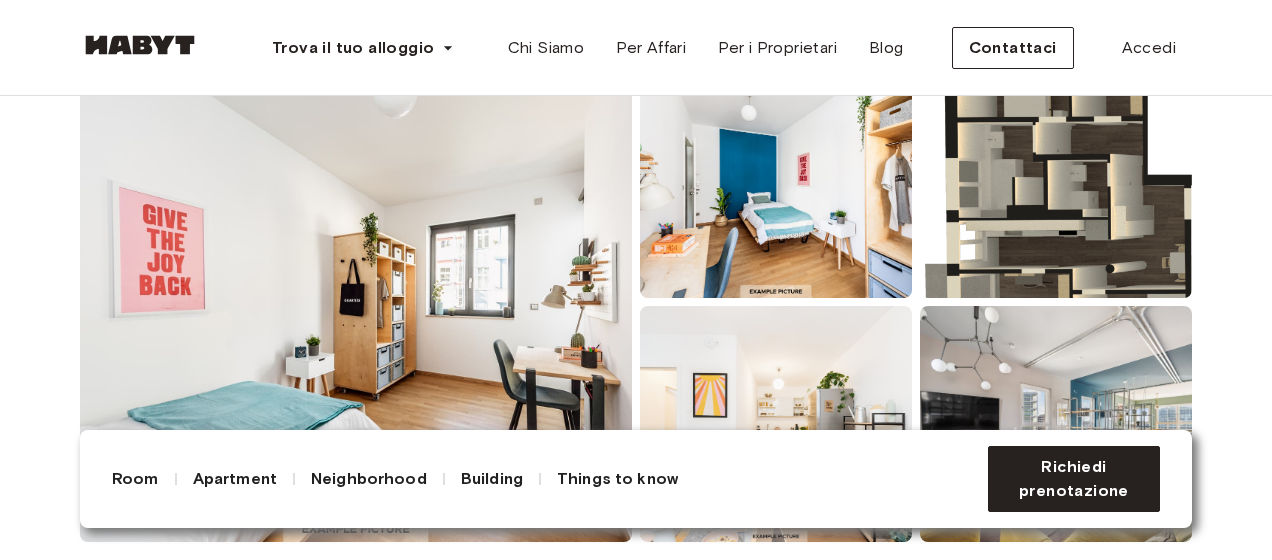 click at bounding box center (1056, 180) 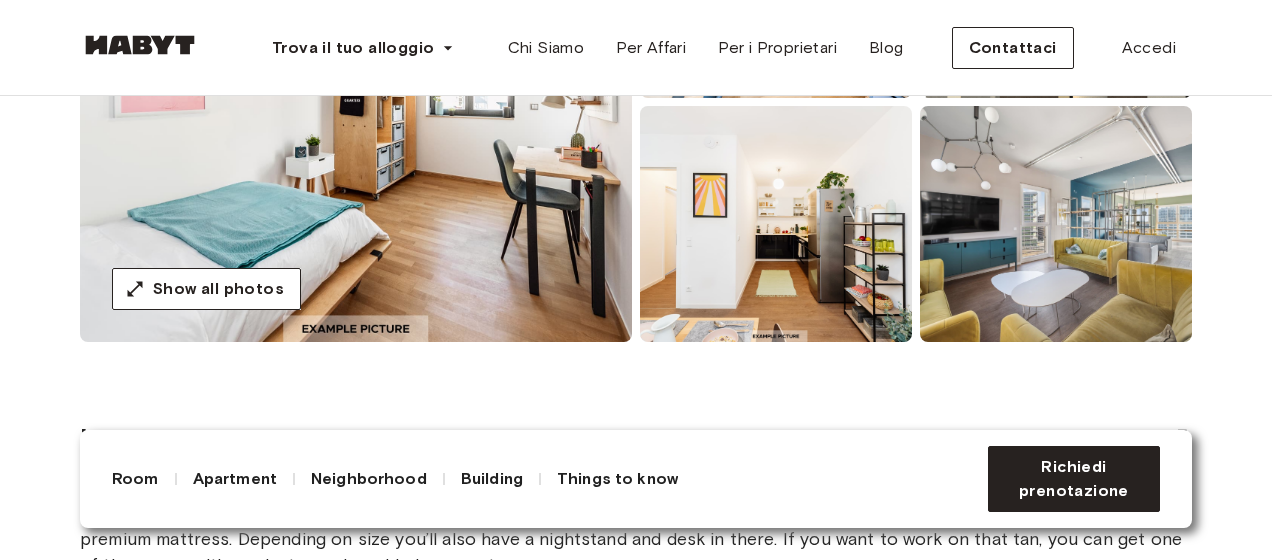 scroll, scrollTop: 500, scrollLeft: 0, axis: vertical 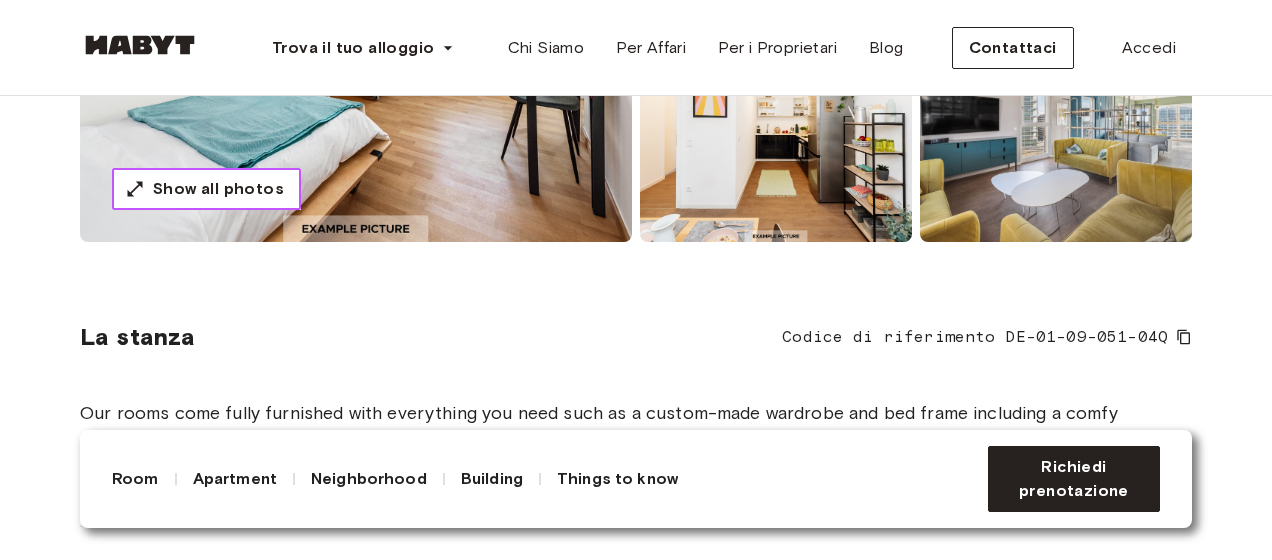 click on "Show all photos" at bounding box center [218, 189] 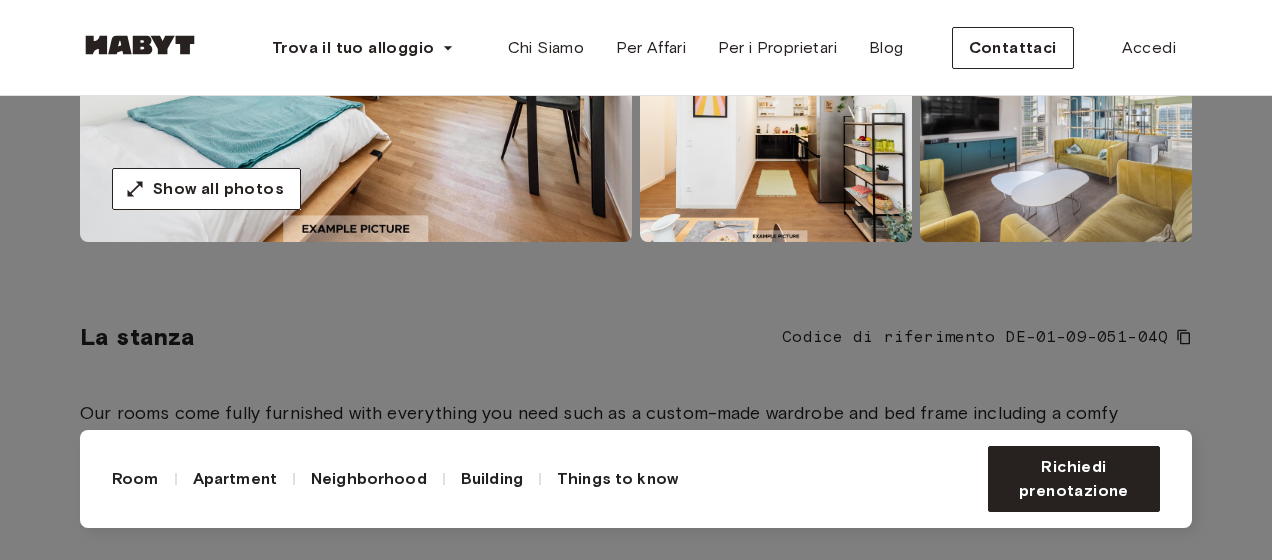 click at bounding box center (636, -220) 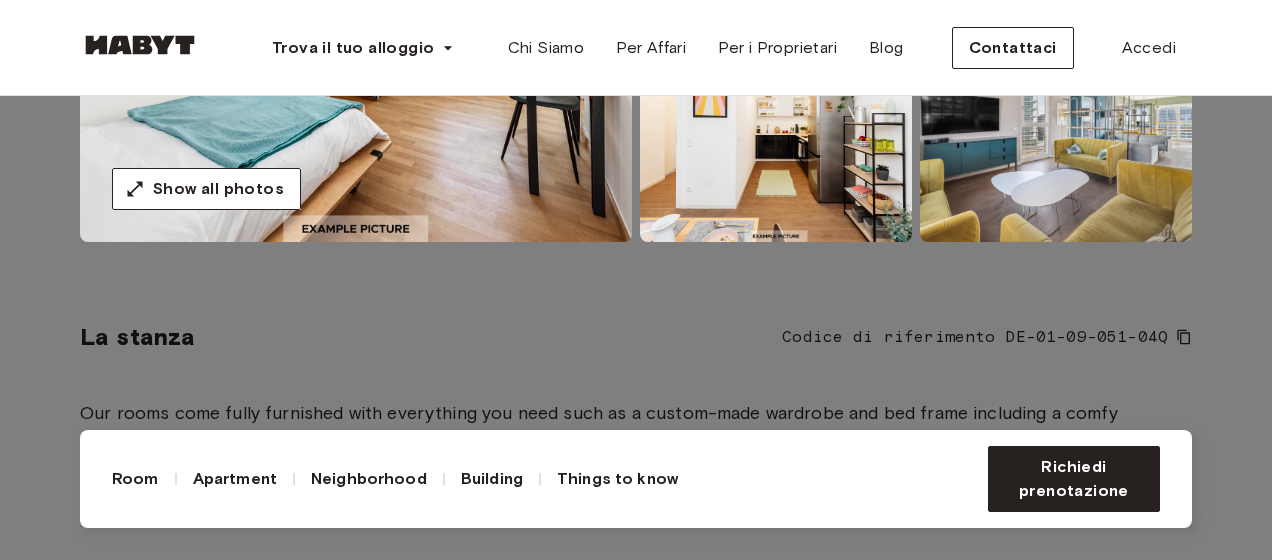 click at bounding box center (636, -220) 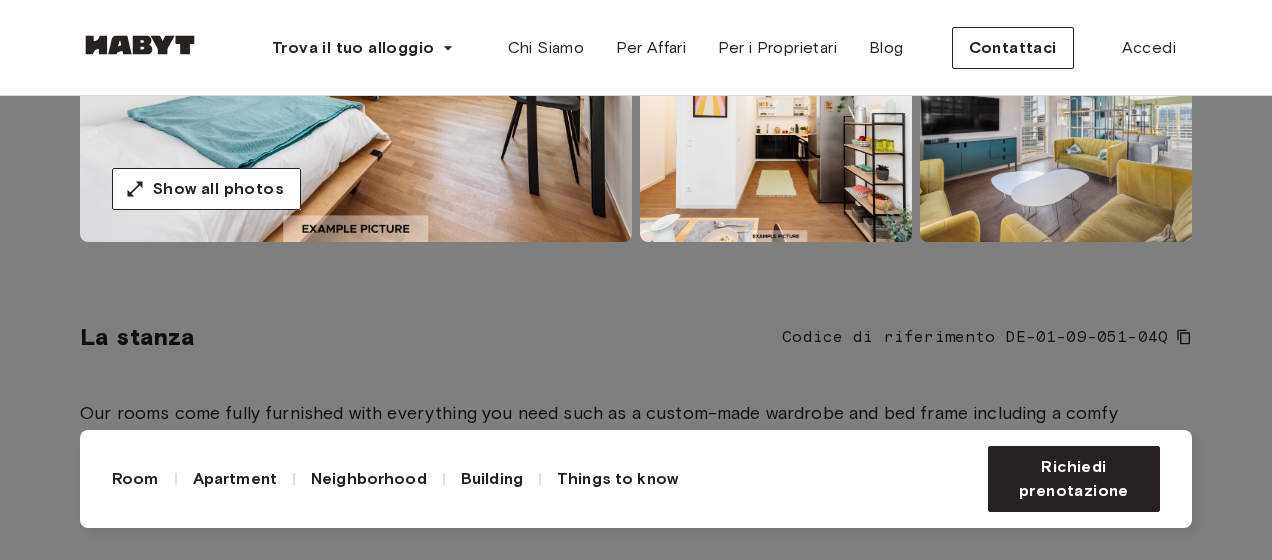 click at bounding box center [636, -220] 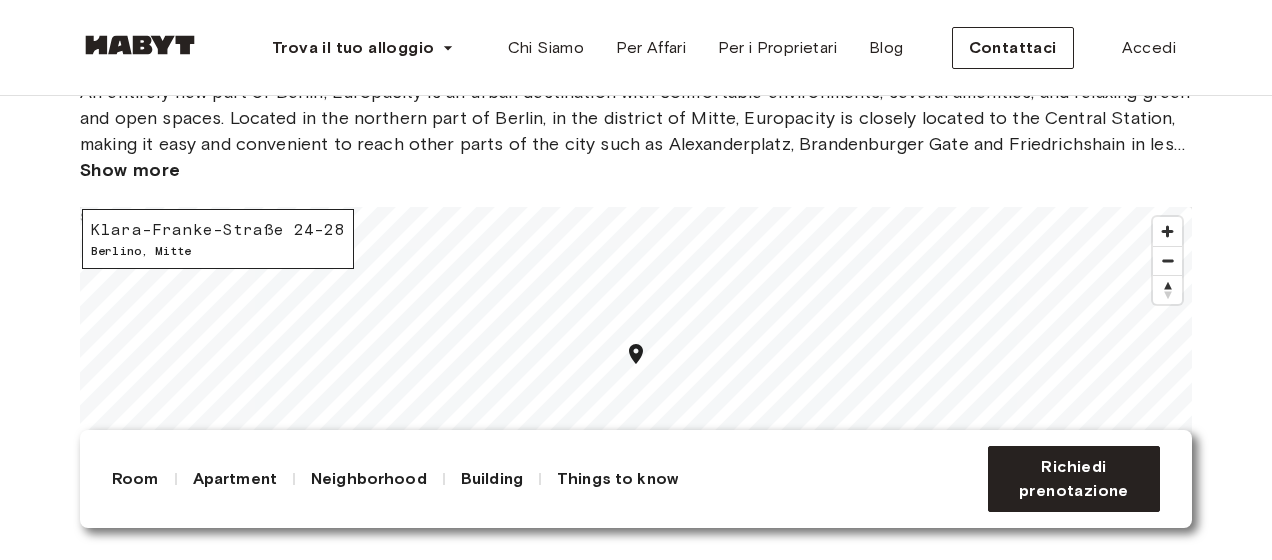 scroll, scrollTop: 2900, scrollLeft: 0, axis: vertical 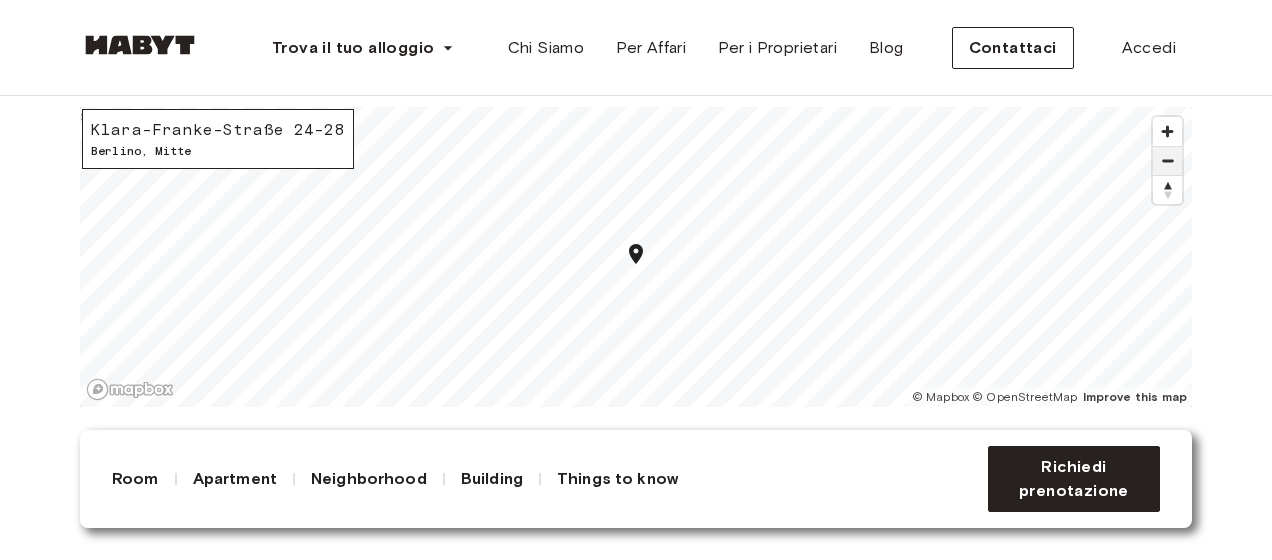 click at bounding box center [1167, 161] 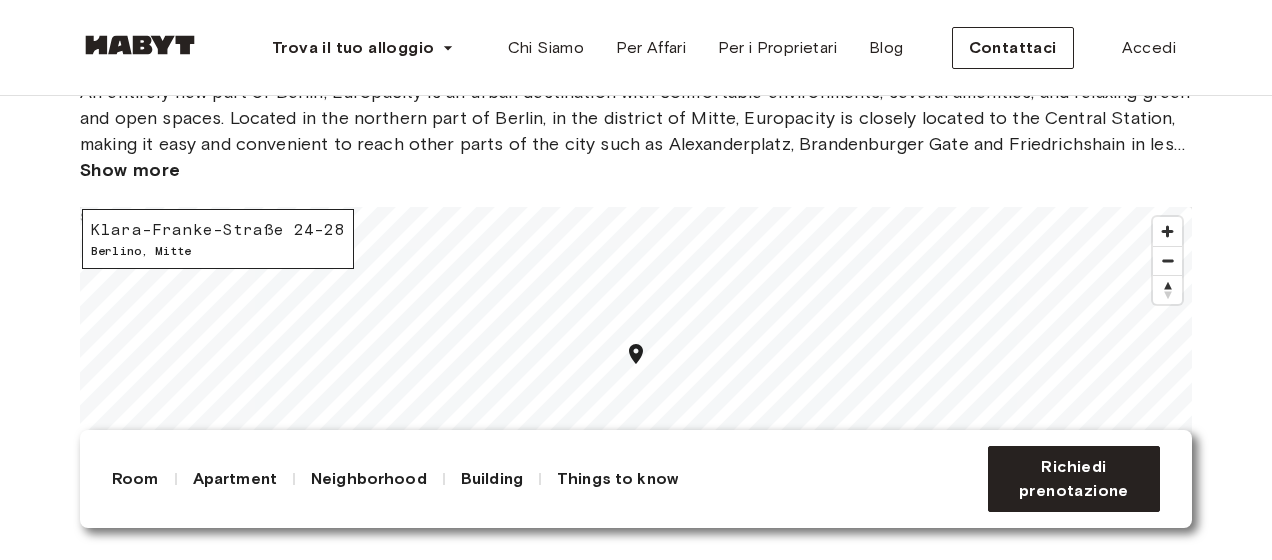 scroll, scrollTop: 2900, scrollLeft: 0, axis: vertical 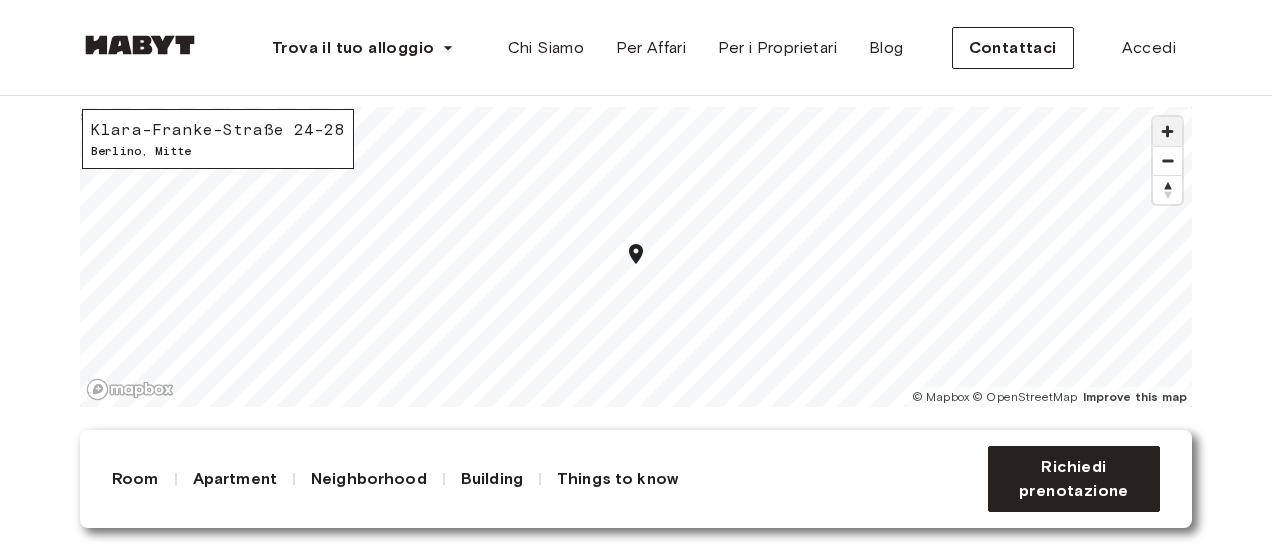 click at bounding box center (1167, 131) 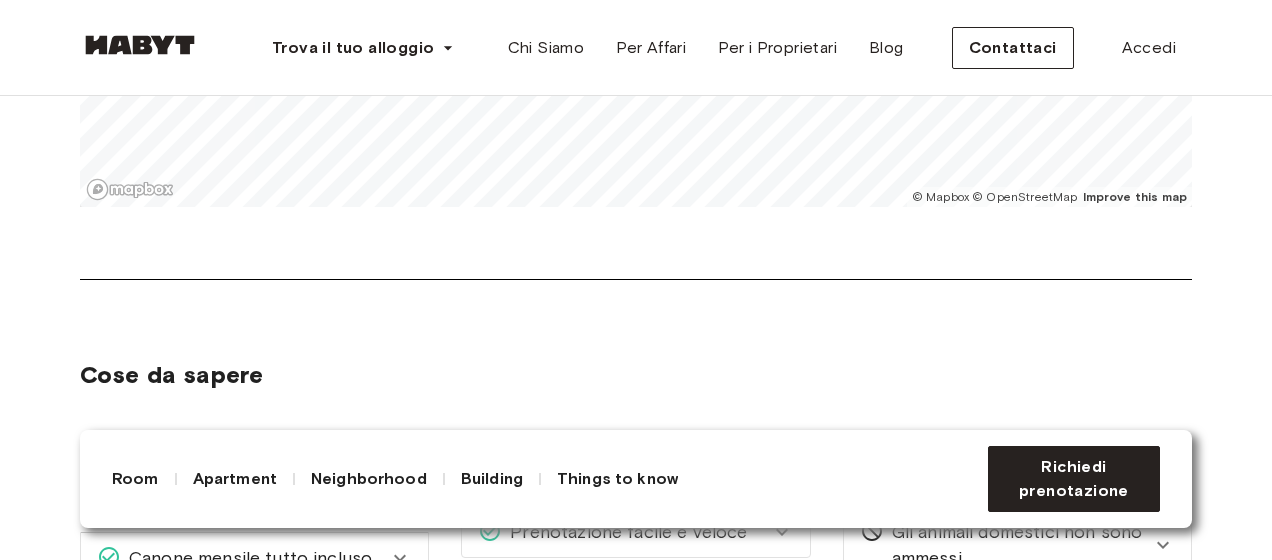 scroll, scrollTop: 3000, scrollLeft: 0, axis: vertical 